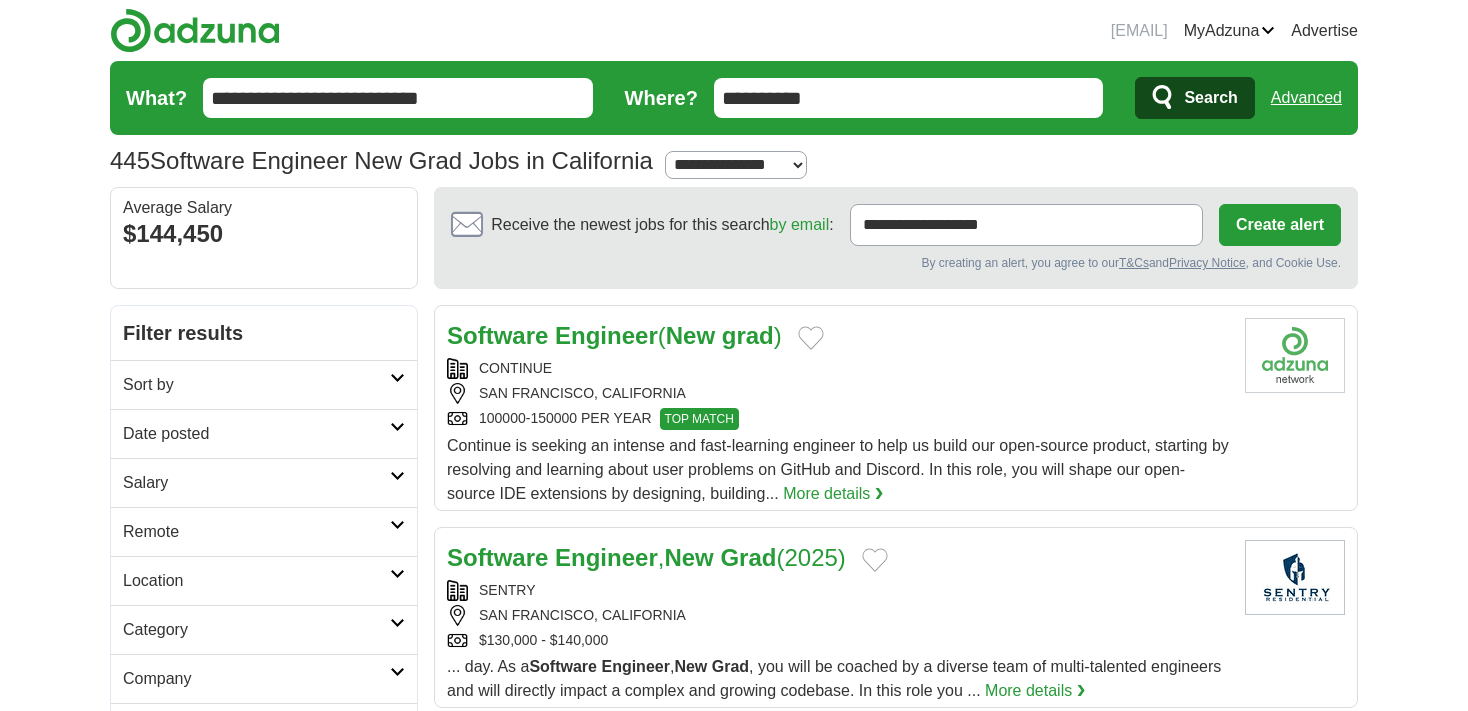 scroll, scrollTop: 0, scrollLeft: 0, axis: both 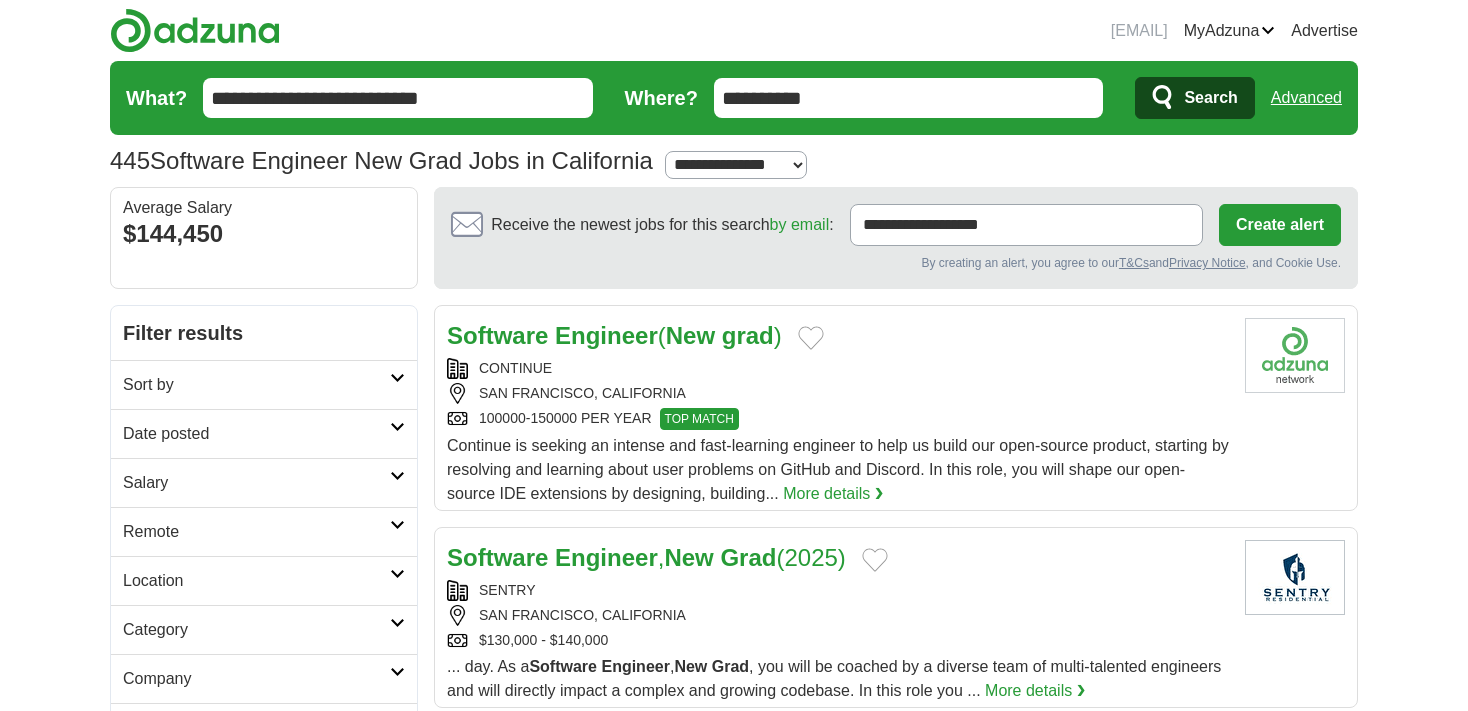 click on "Continue is seeking an intense and fast-learning engineer to help us build our open-source product, starting by resolving and learning about user problems on GitHub and Discord. In this role, you will shape our open-source IDE extensions by designing, building..." at bounding box center [838, 469] 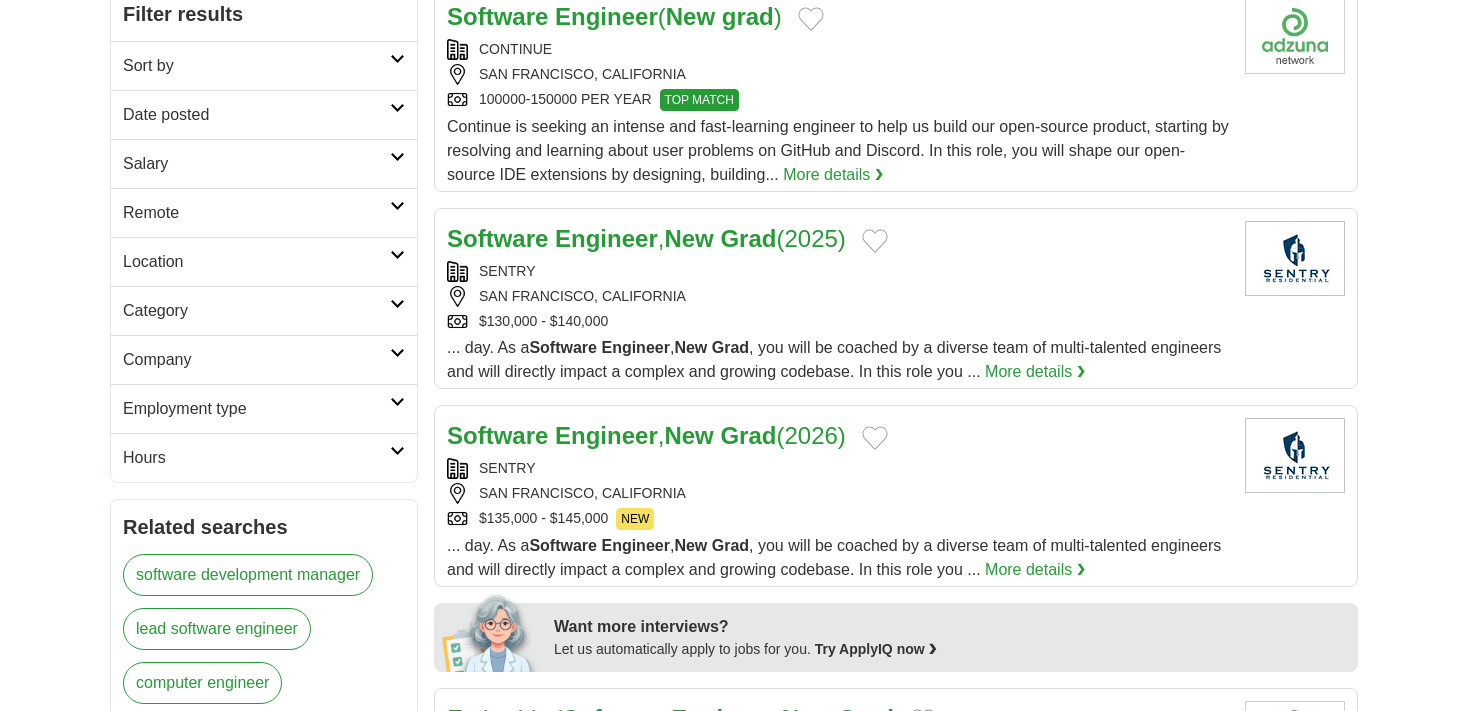 scroll, scrollTop: 323, scrollLeft: 0, axis: vertical 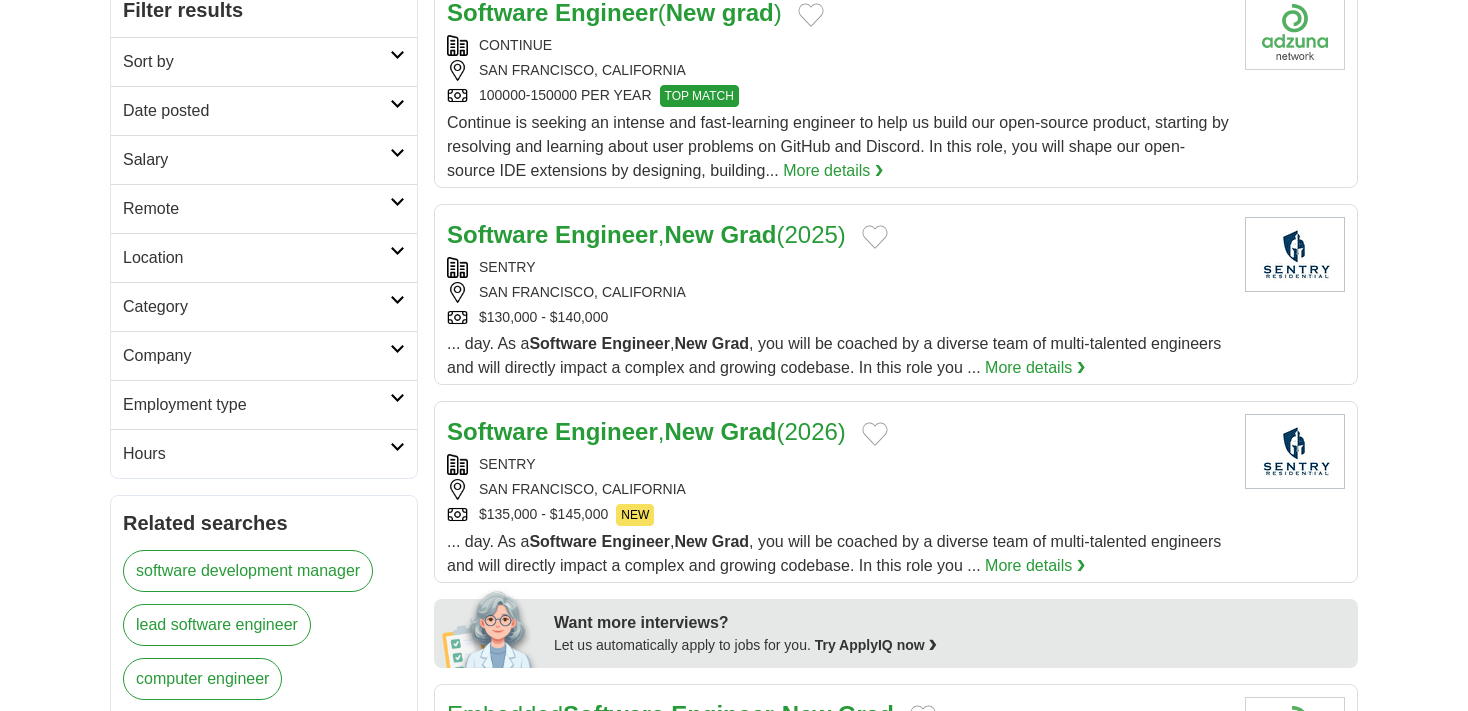 click on "SENTRY" at bounding box center [838, 267] 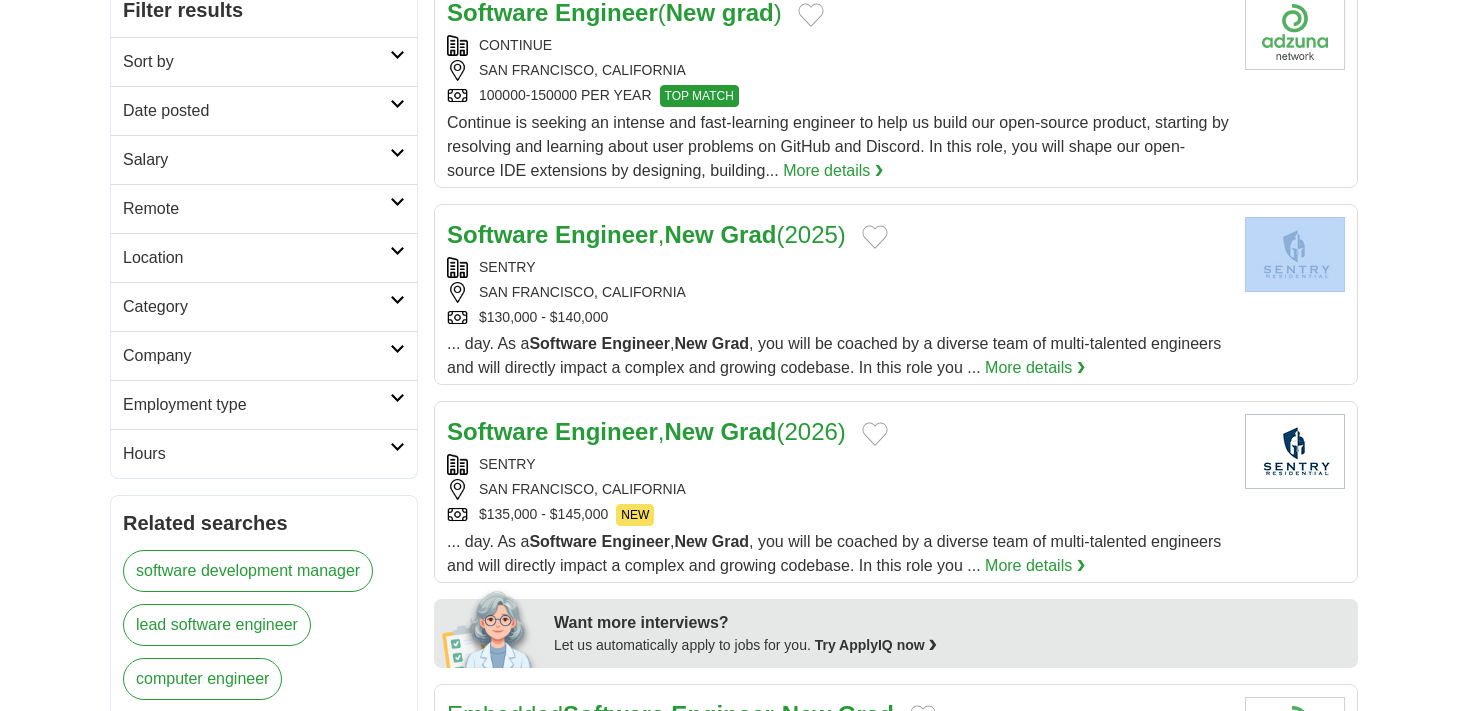 drag, startPoint x: 449, startPoint y: 215, endPoint x: 1264, endPoint y: 358, distance: 827.4503 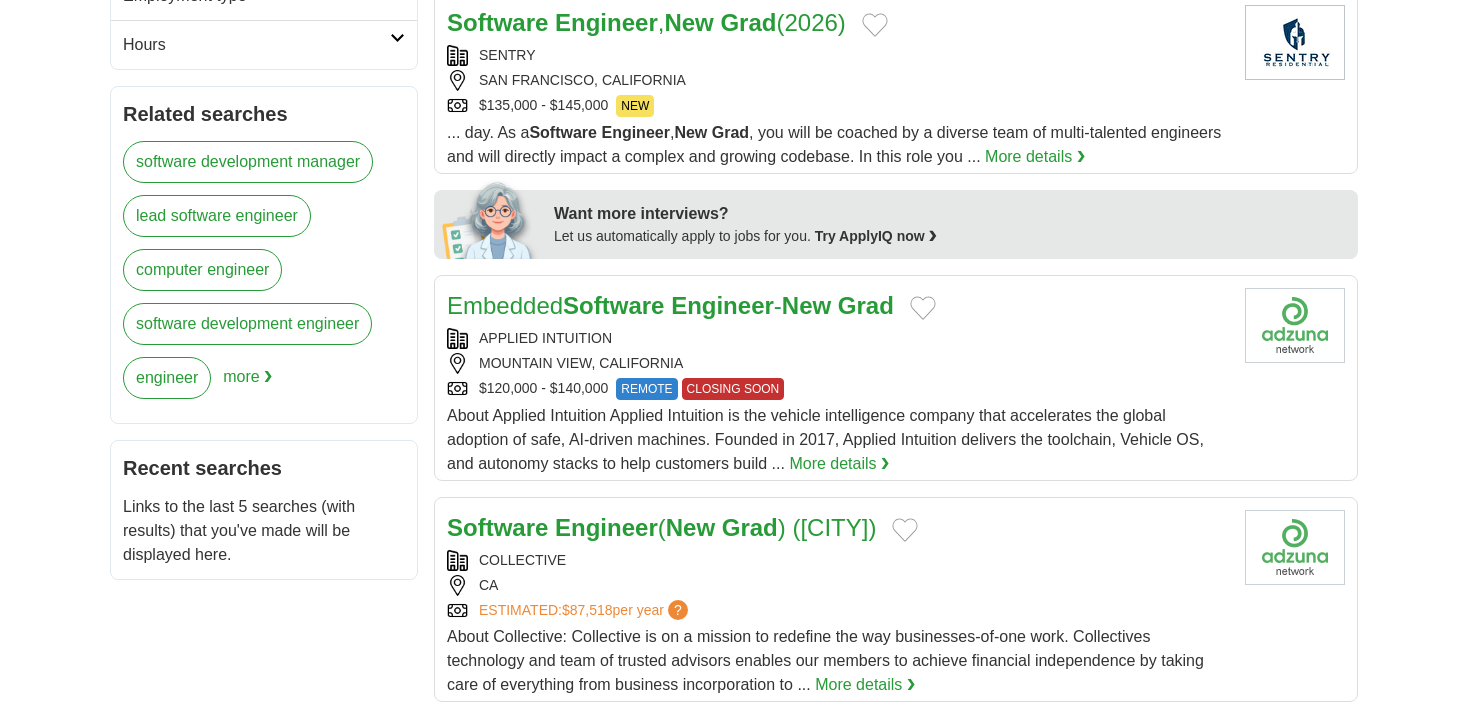 scroll, scrollTop: 740, scrollLeft: 0, axis: vertical 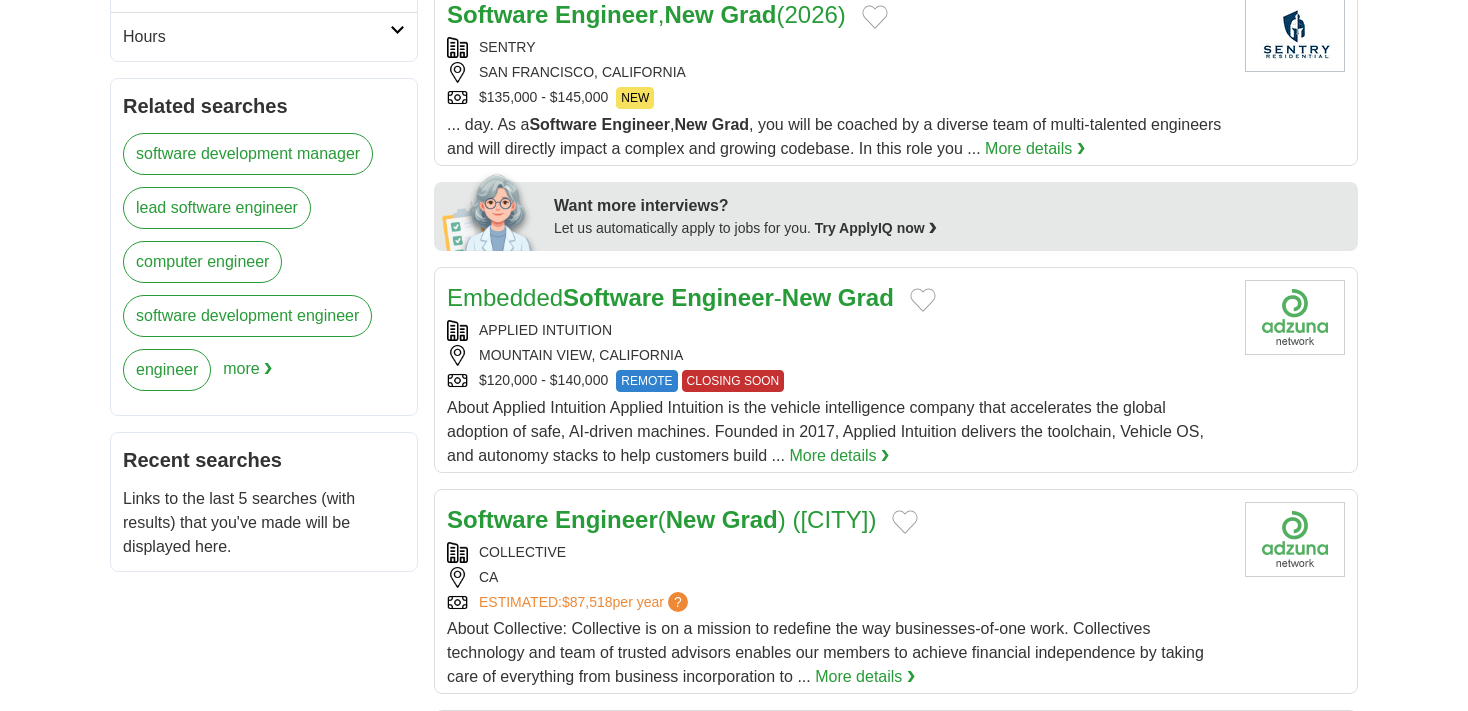click on "More details ❯" at bounding box center [839, 456] 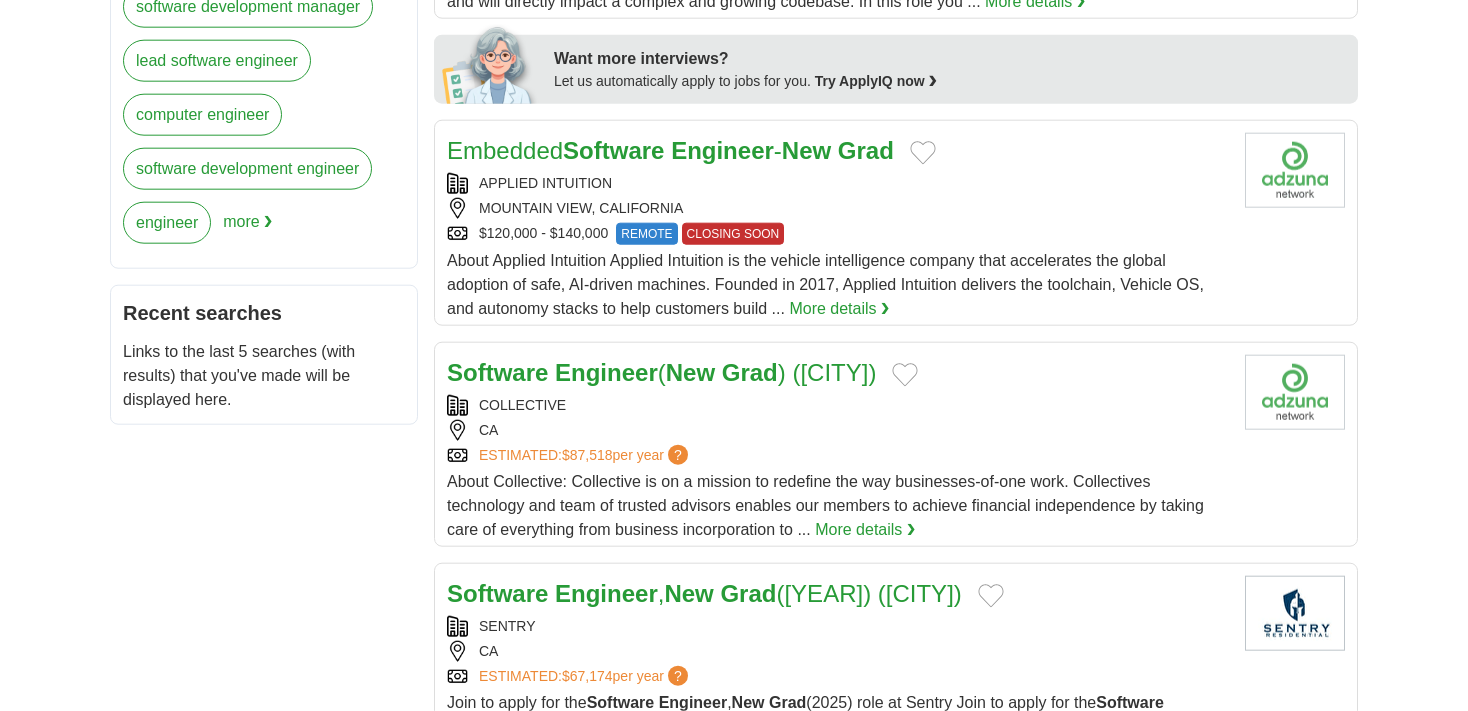 scroll, scrollTop: 891, scrollLeft: 0, axis: vertical 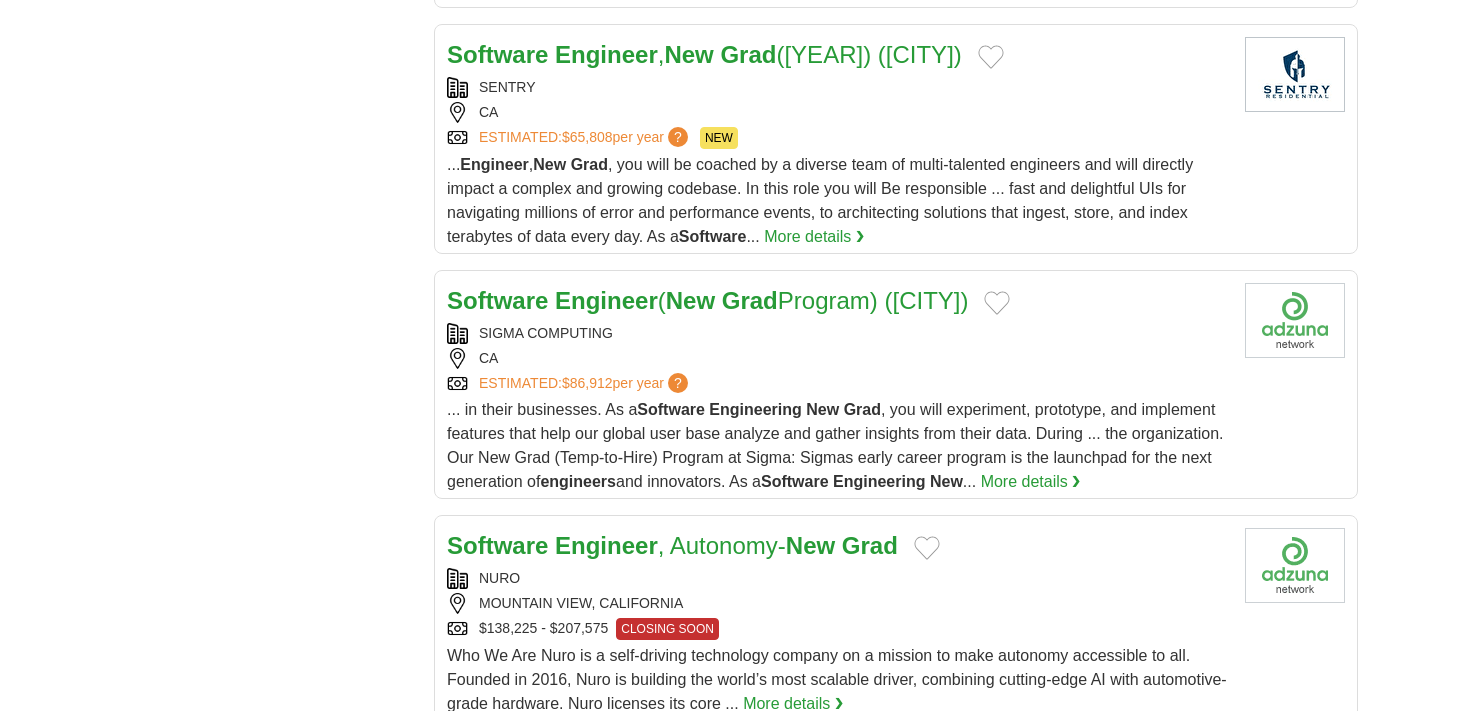 click on "CA" at bounding box center [838, 358] 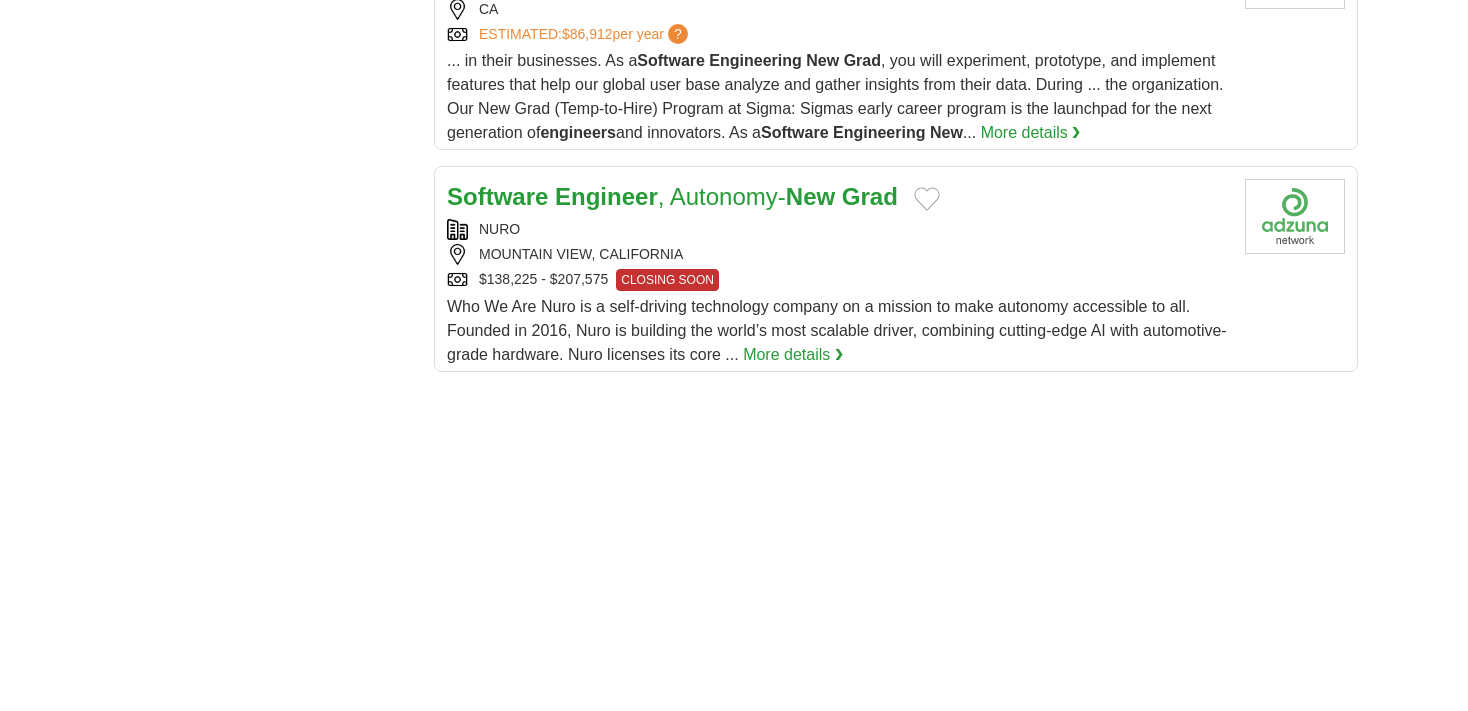 scroll, scrollTop: 2367, scrollLeft: 0, axis: vertical 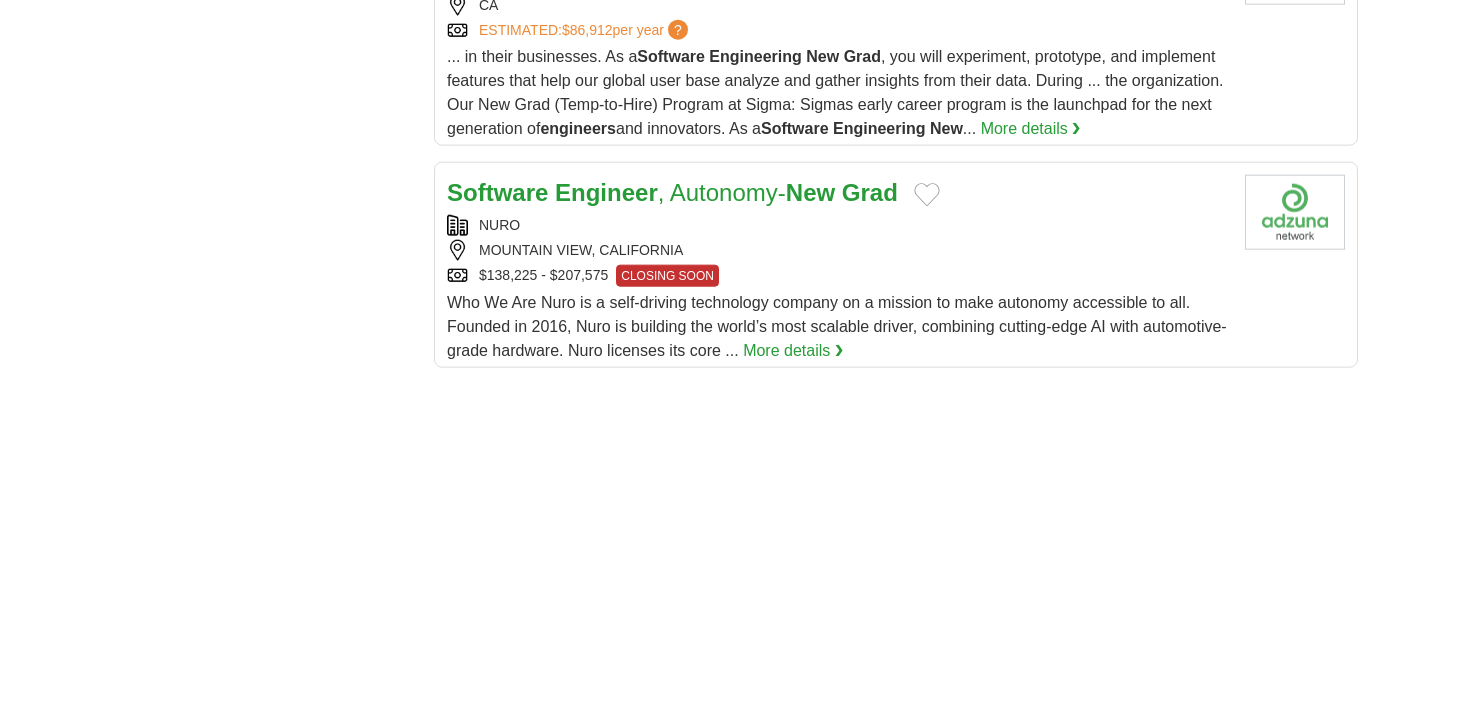 click on "NURO
MOUNTAIN VIEW, CALIFORNIA
$138,225 - $207,575
CLOSING SOON" at bounding box center [838, 251] 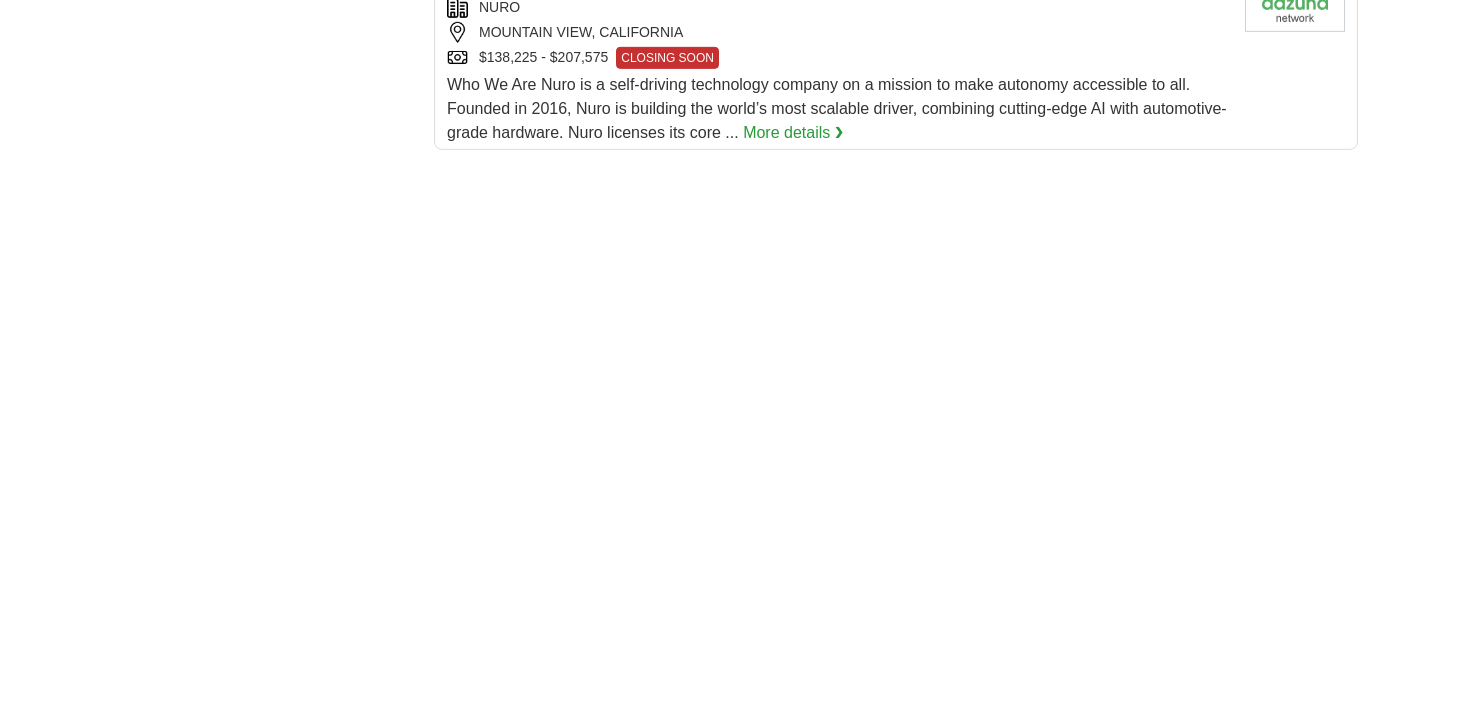 scroll, scrollTop: 2595, scrollLeft: 0, axis: vertical 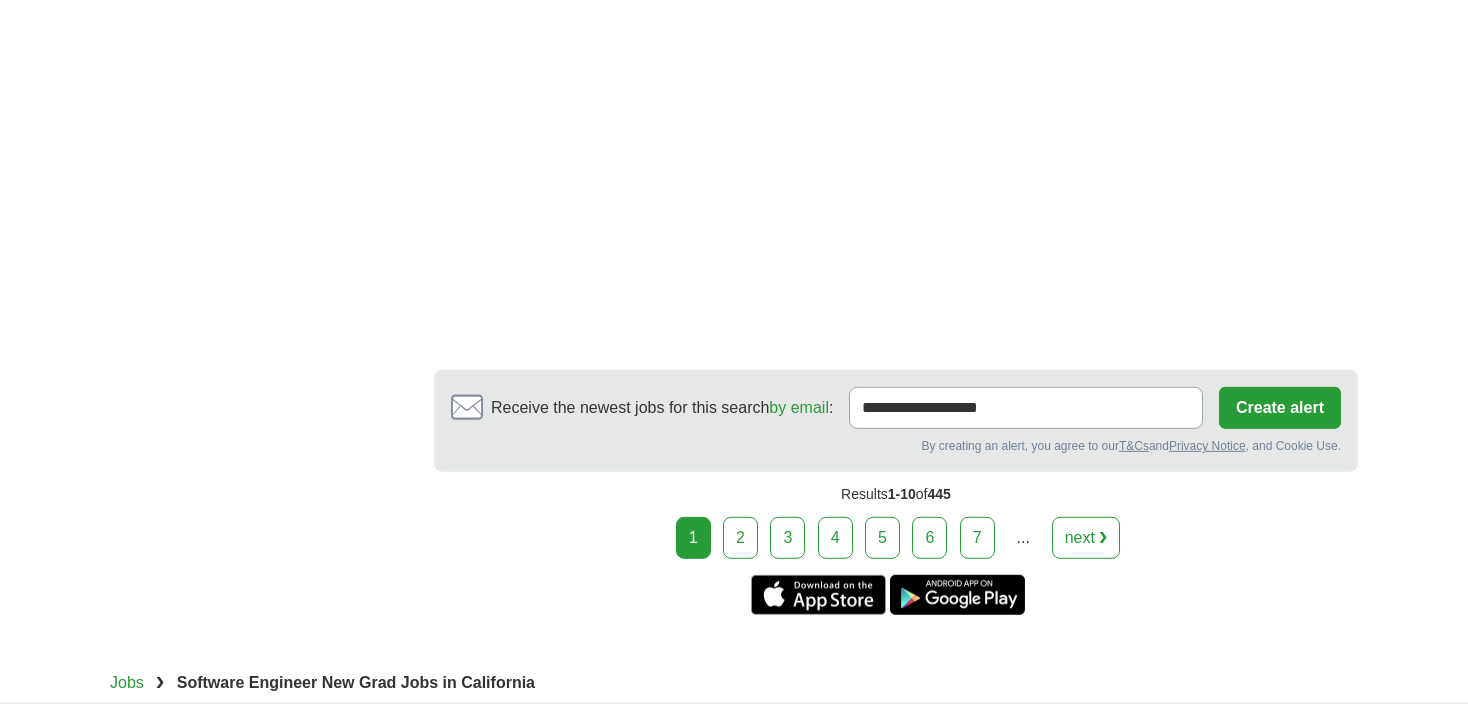 click on "2" at bounding box center [740, 538] 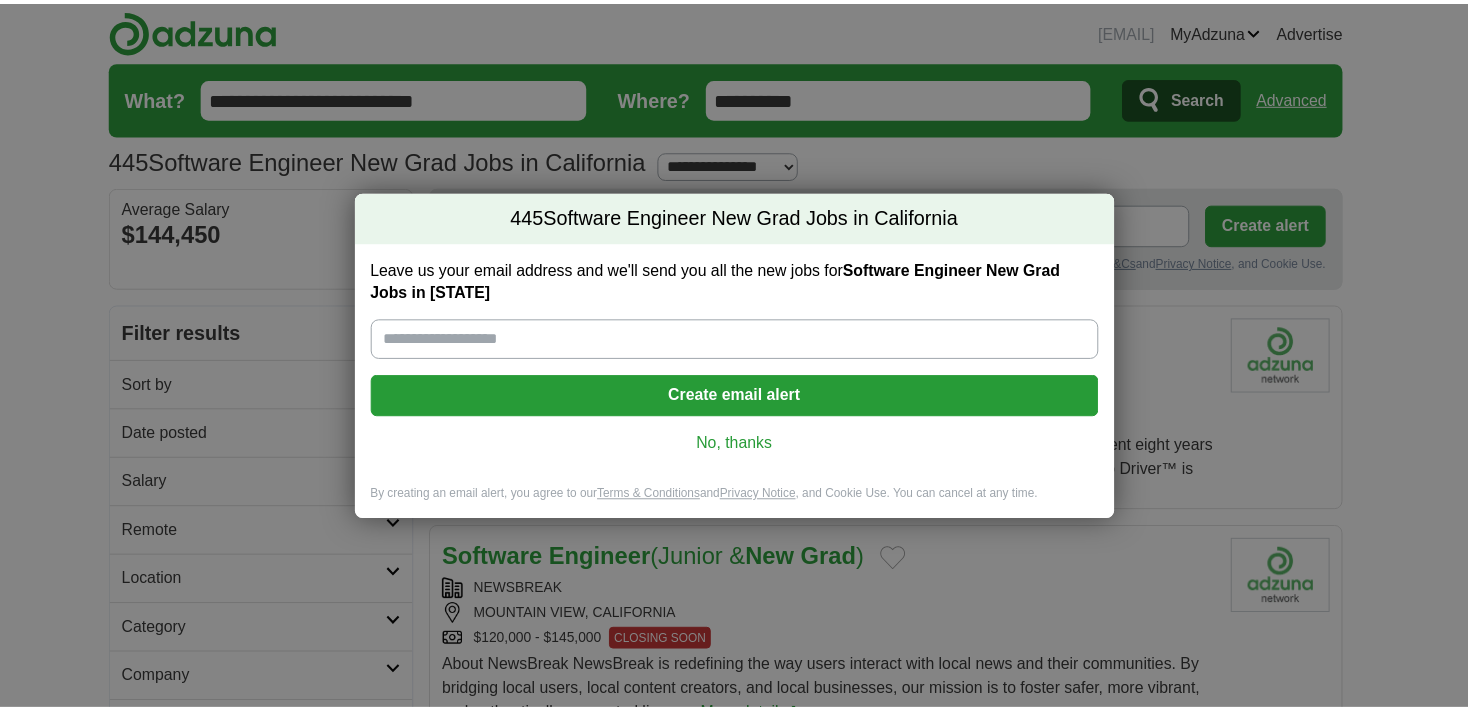 scroll, scrollTop: 0, scrollLeft: 0, axis: both 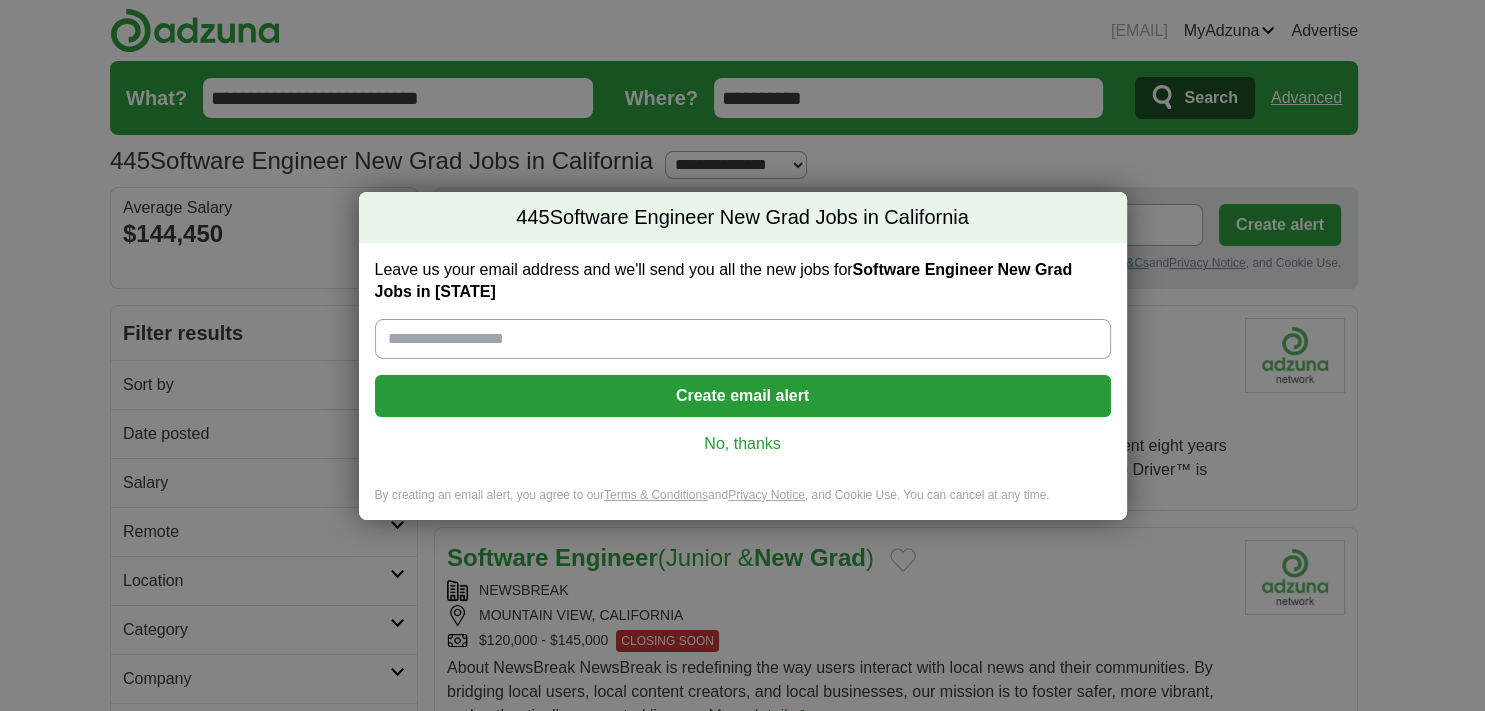 click on "No, thanks" at bounding box center (743, 444) 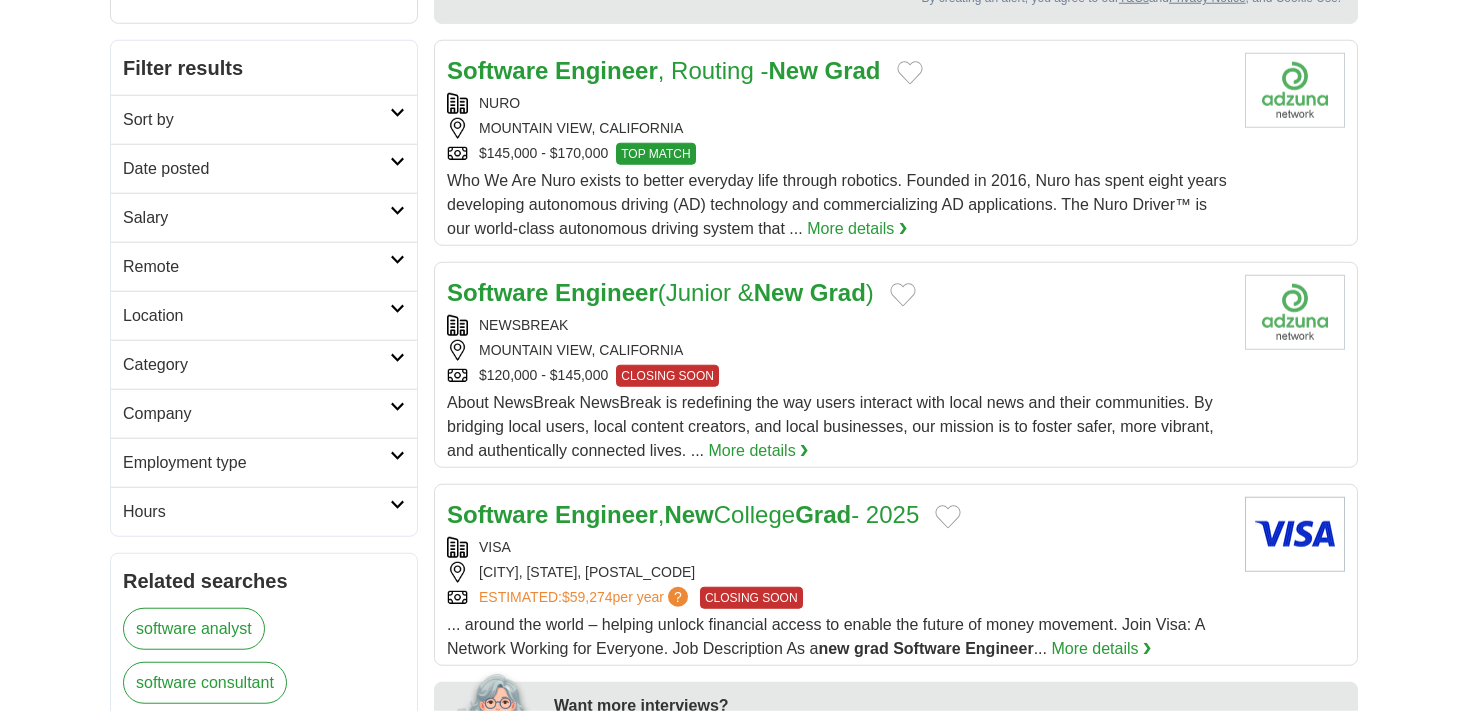 scroll, scrollTop: 269, scrollLeft: 0, axis: vertical 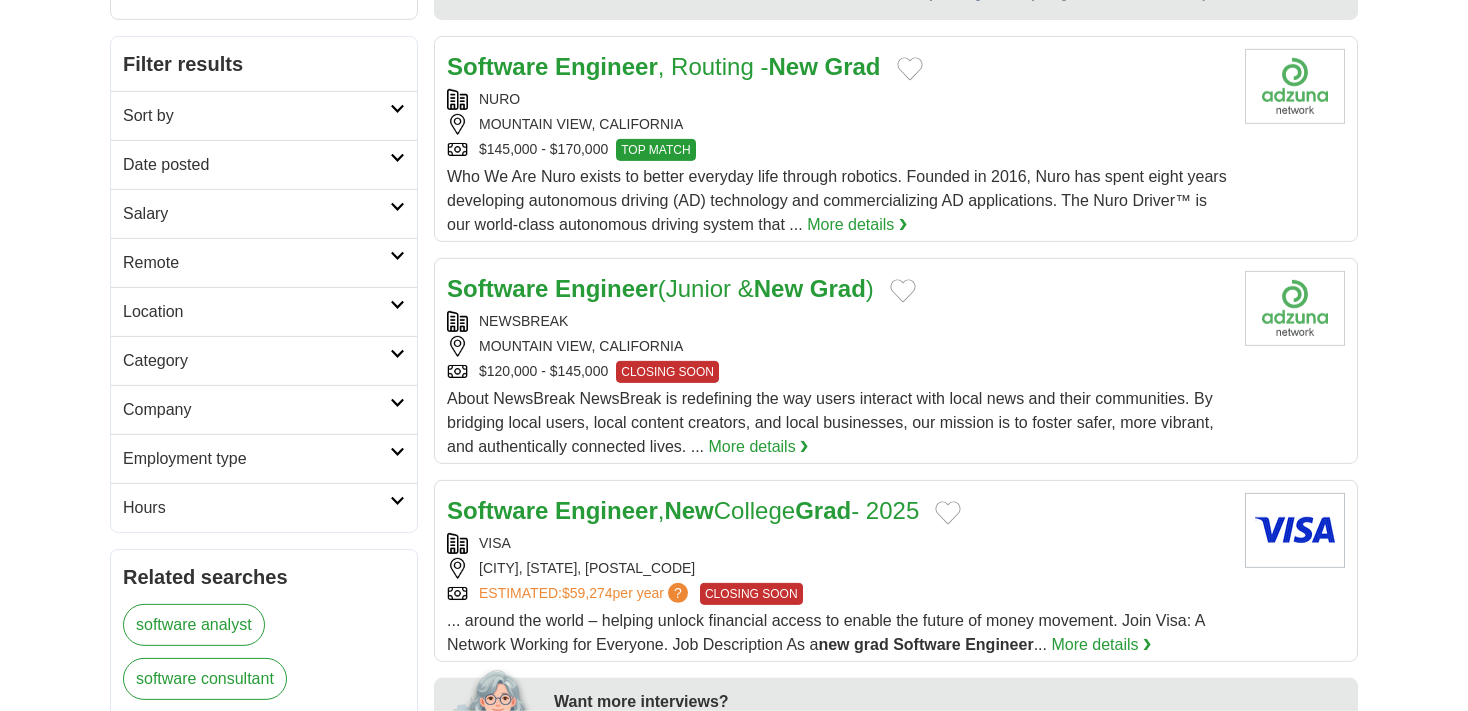 click on "FOSTER CITY, CALIFORNIA, 94420" at bounding box center (838, 568) 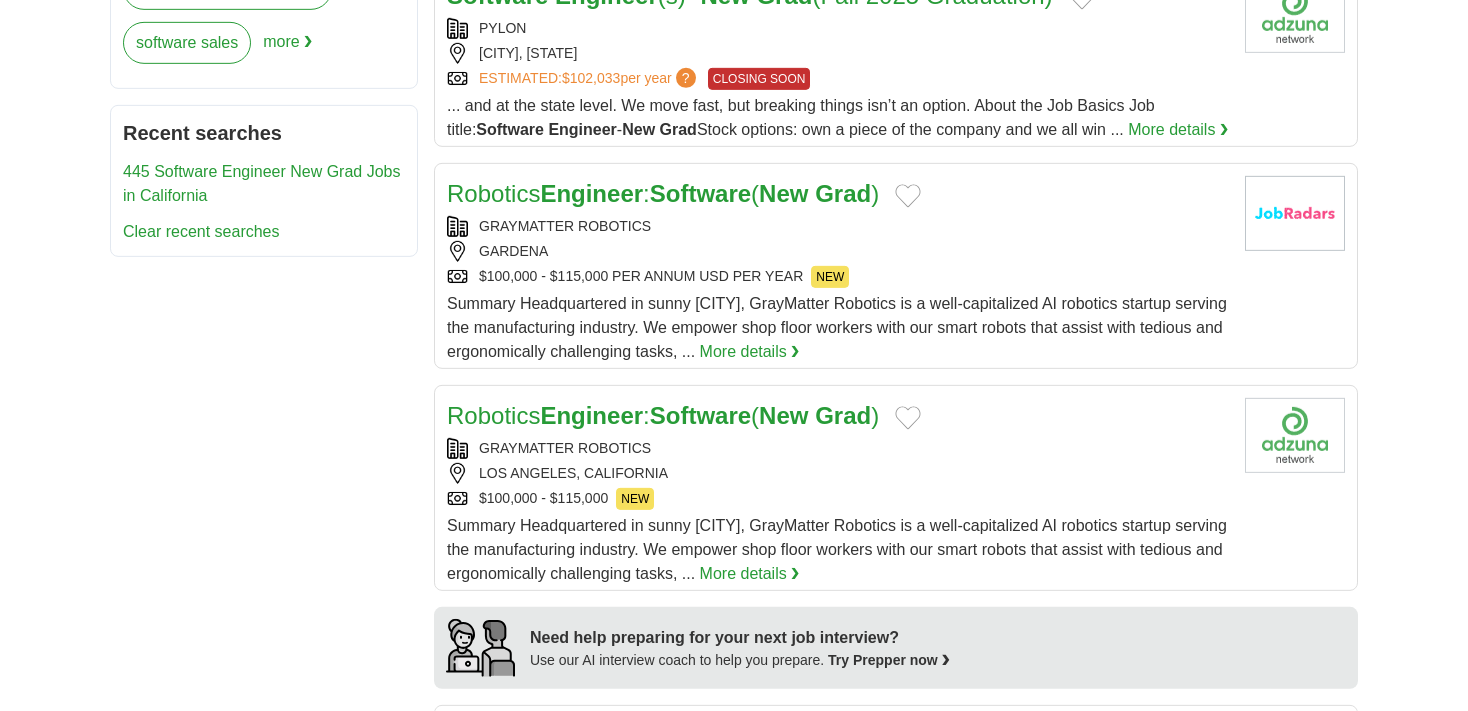 scroll, scrollTop: 1071, scrollLeft: 0, axis: vertical 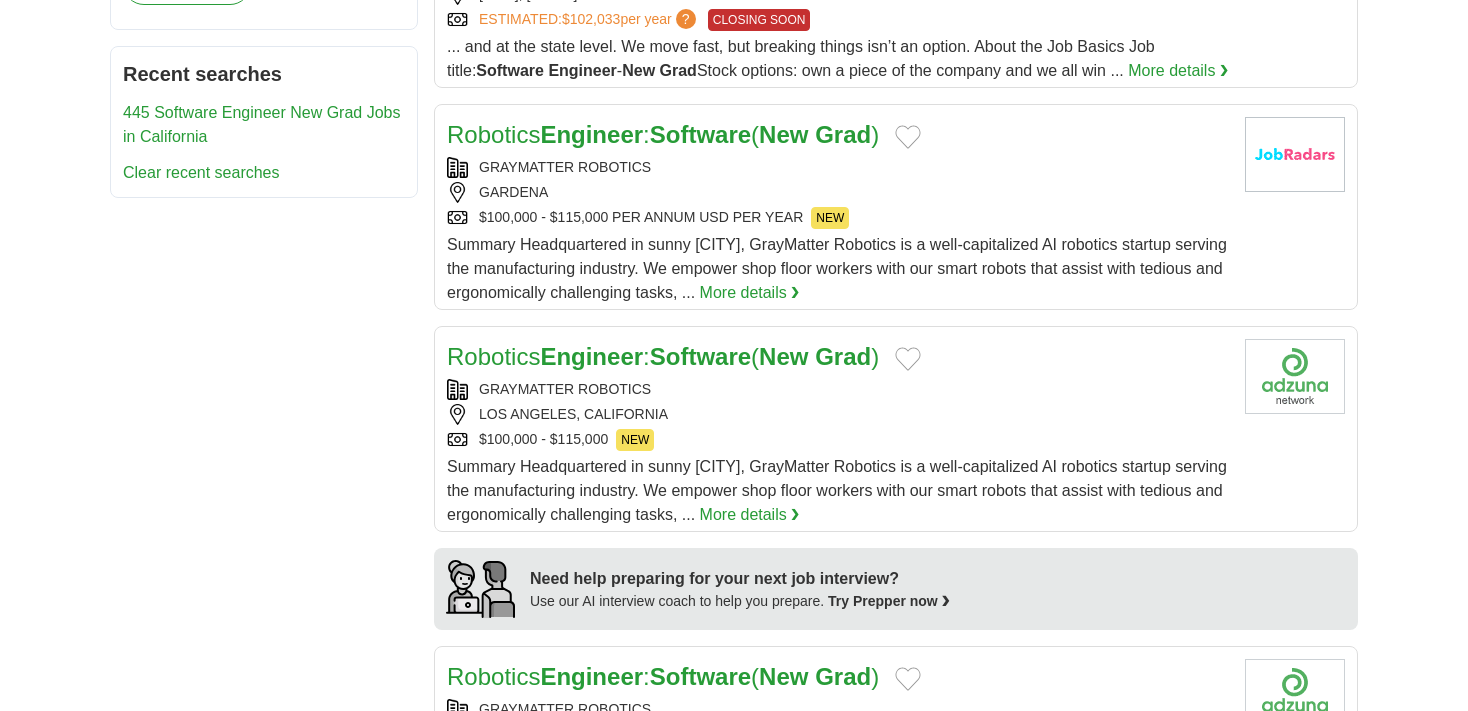 click on "GRAYMATTER ROBOTICS" at bounding box center [838, 389] 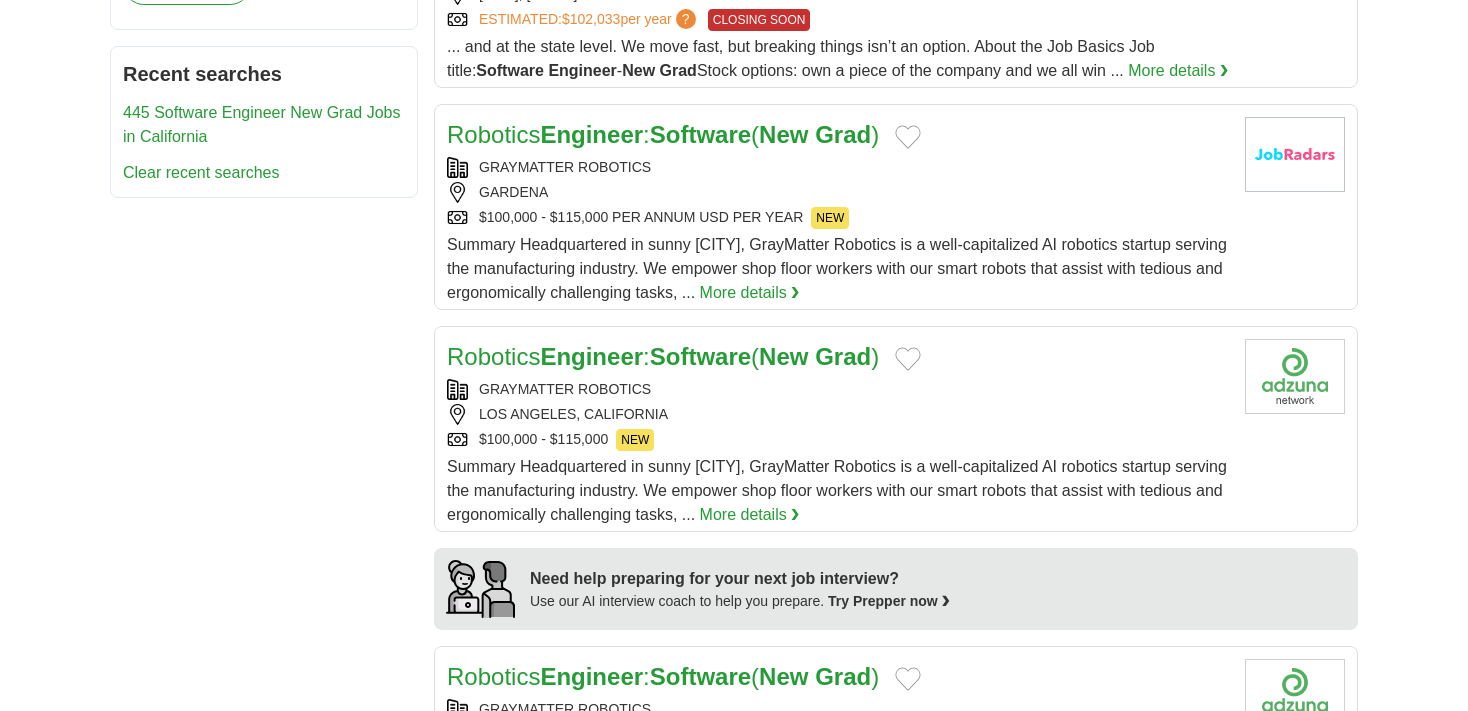 click on "Summary Headquartered in sunny Los Angeles, GrayMatter Robotics is a well-capitalized AI robotics startup serving the manufacturing industry. We empower shop floor workers with our smart robots that assist with tedious and ergonomically challenging tasks, ..." at bounding box center (837, 268) 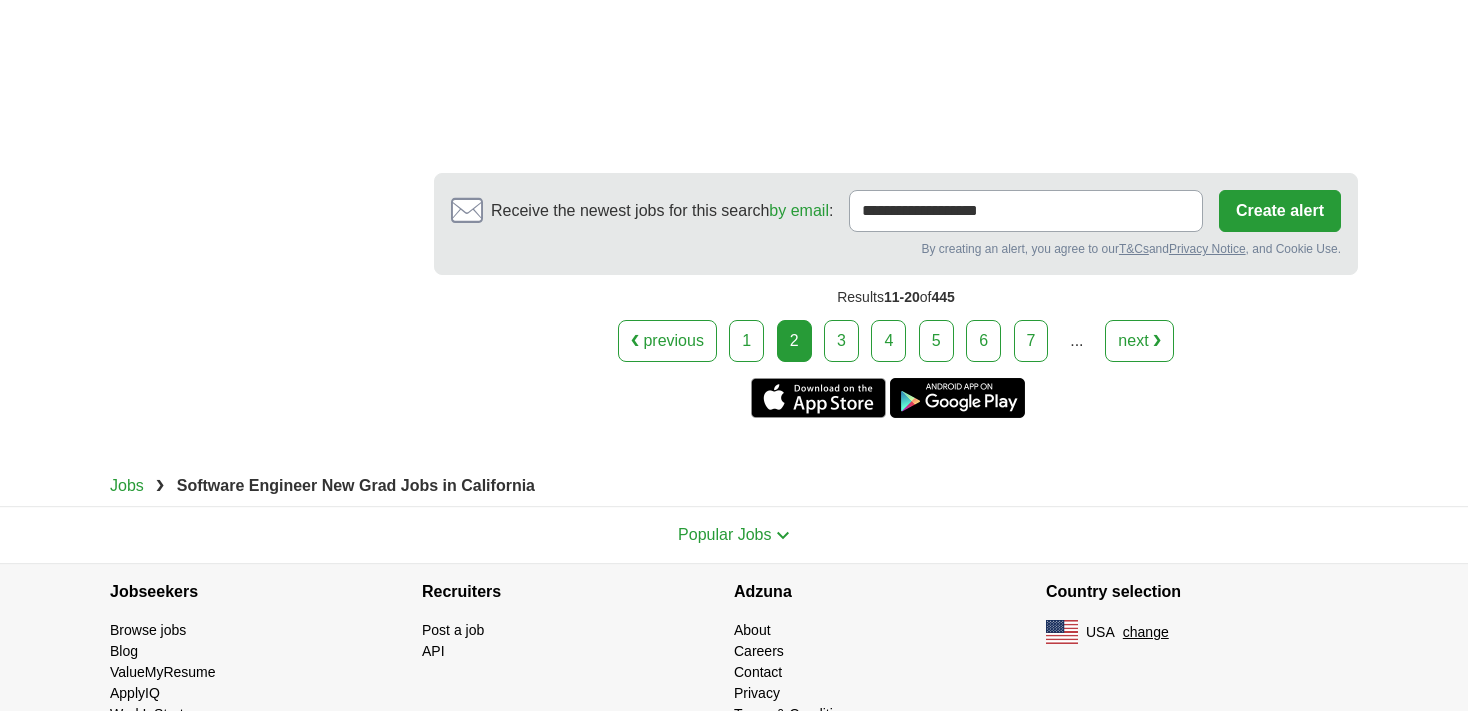 scroll, scrollTop: 3083, scrollLeft: 0, axis: vertical 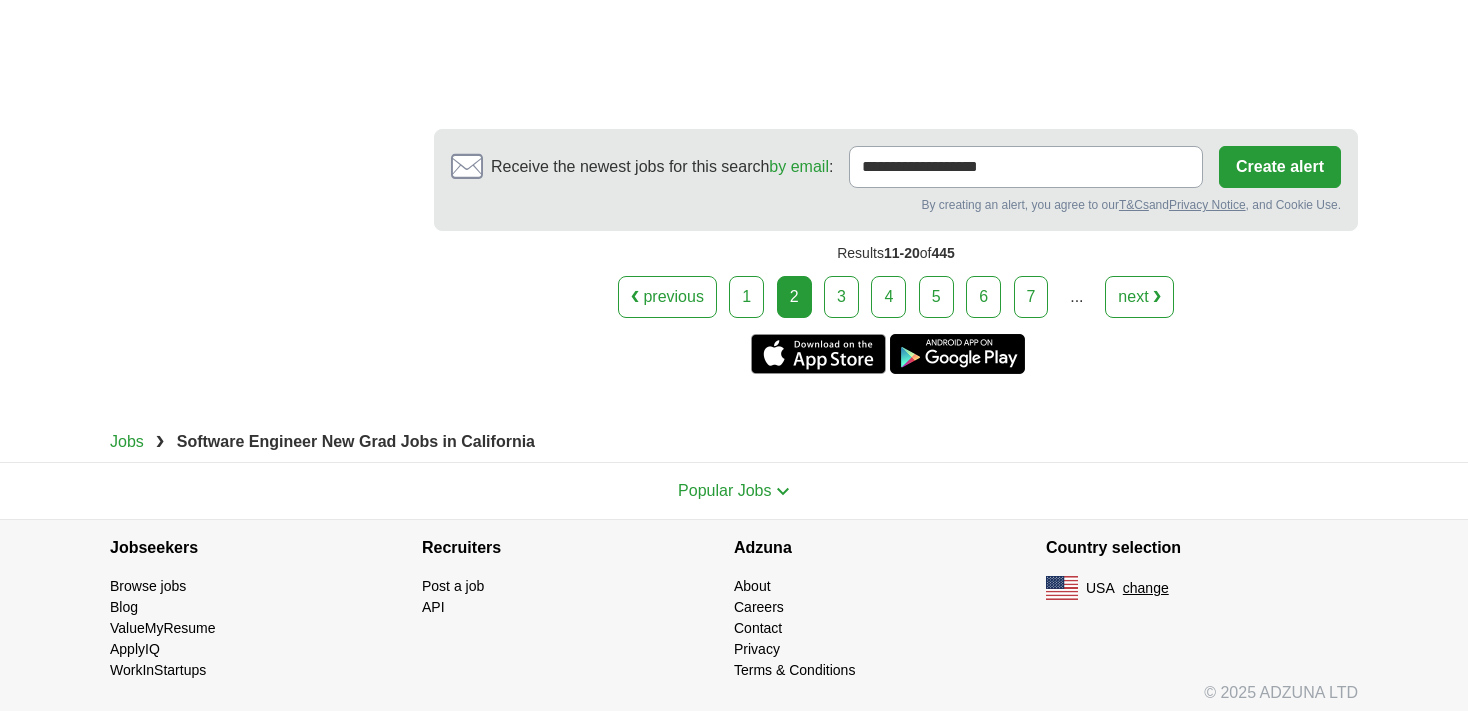 click on "3" at bounding box center (841, 297) 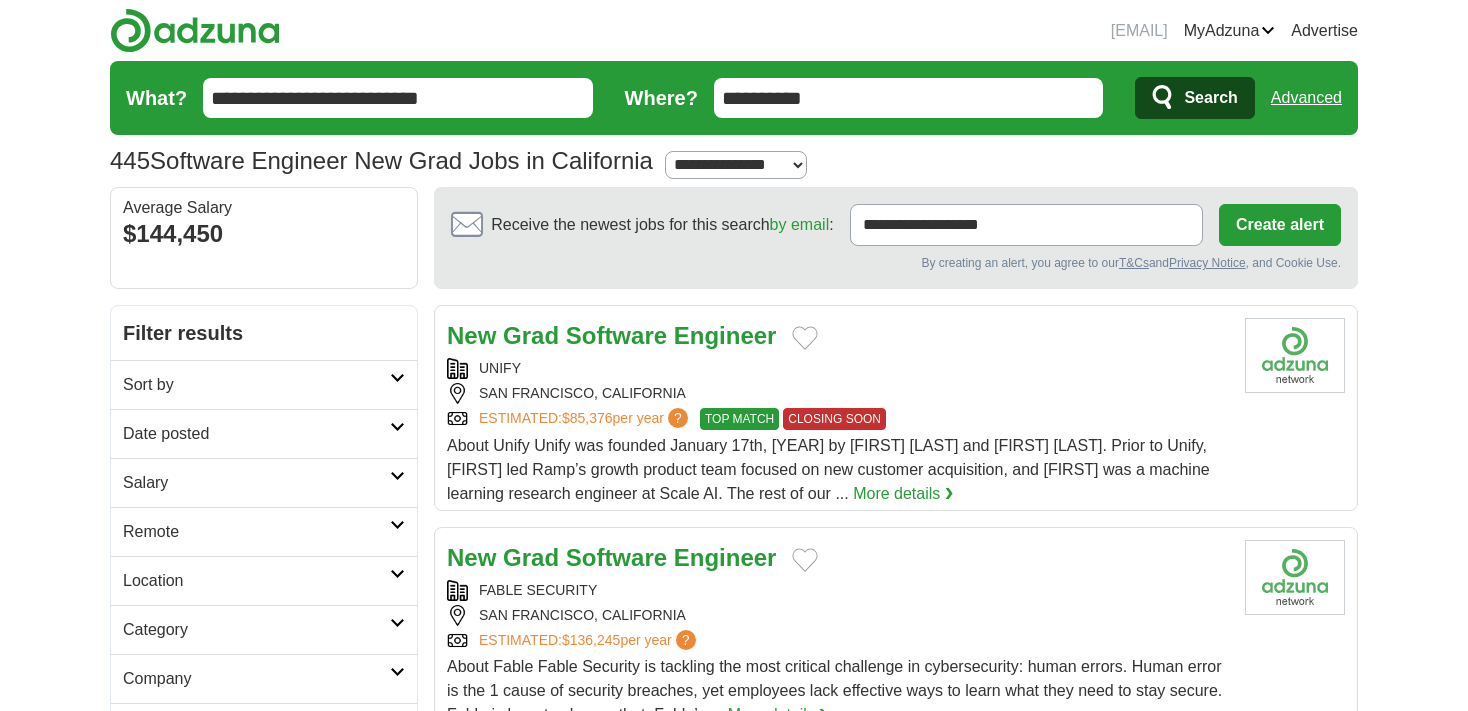 scroll, scrollTop: 0, scrollLeft: 0, axis: both 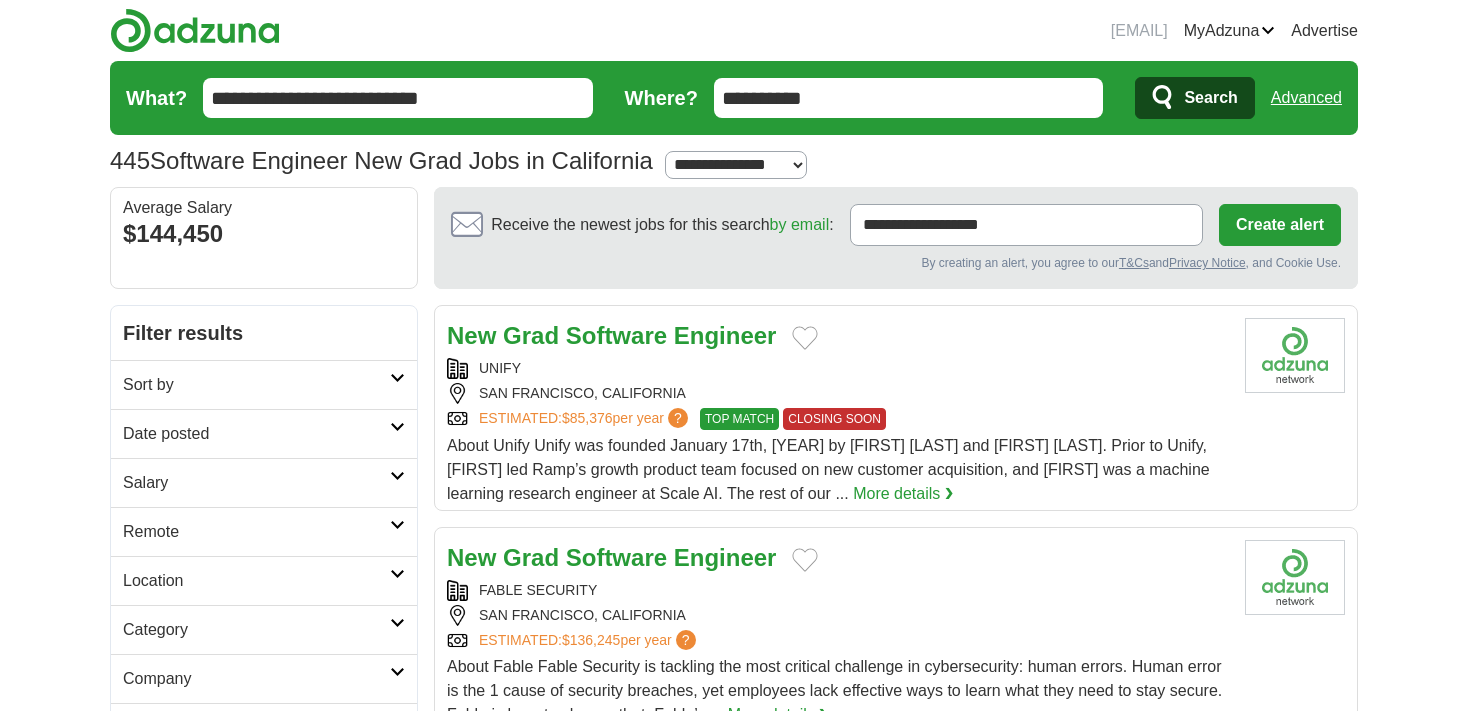 click on "SAN FRANCISCO, CALIFORNIA" at bounding box center (838, 393) 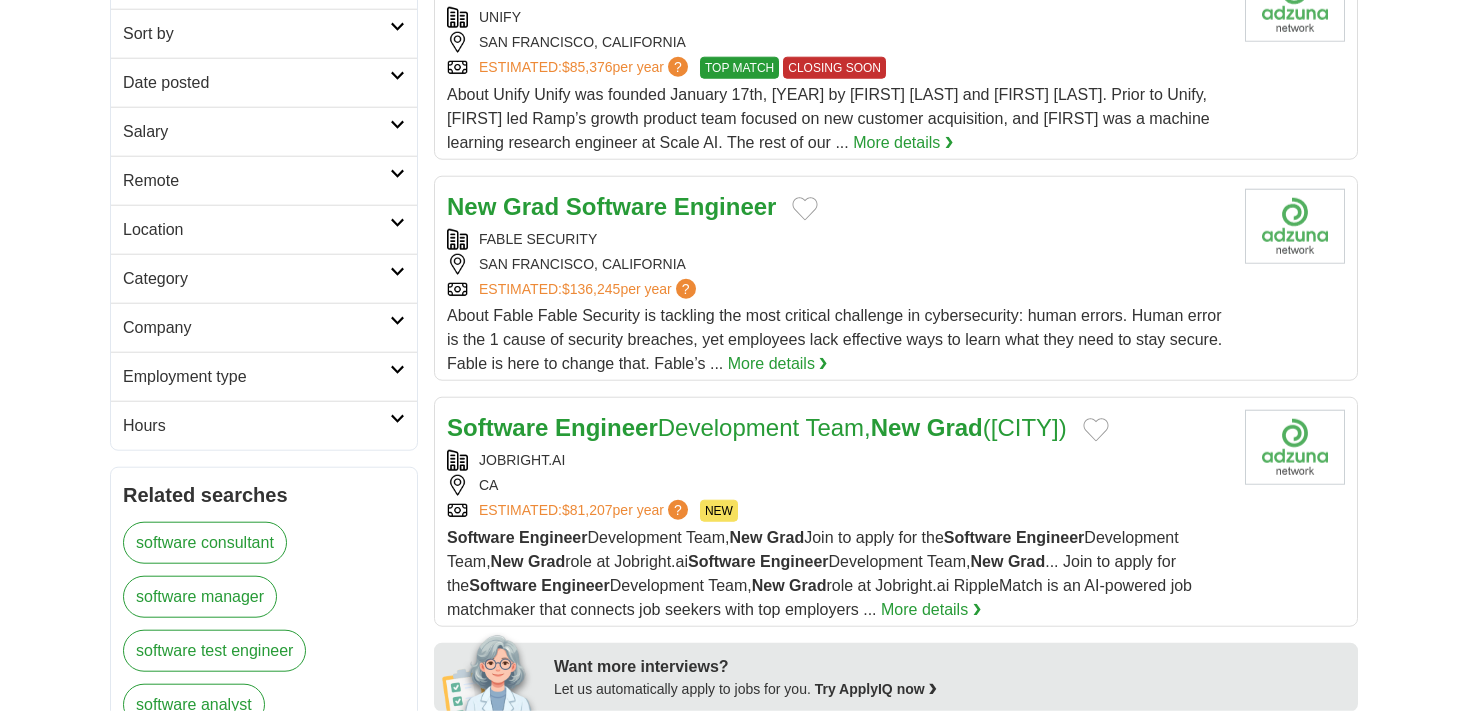 scroll, scrollTop: 359, scrollLeft: 0, axis: vertical 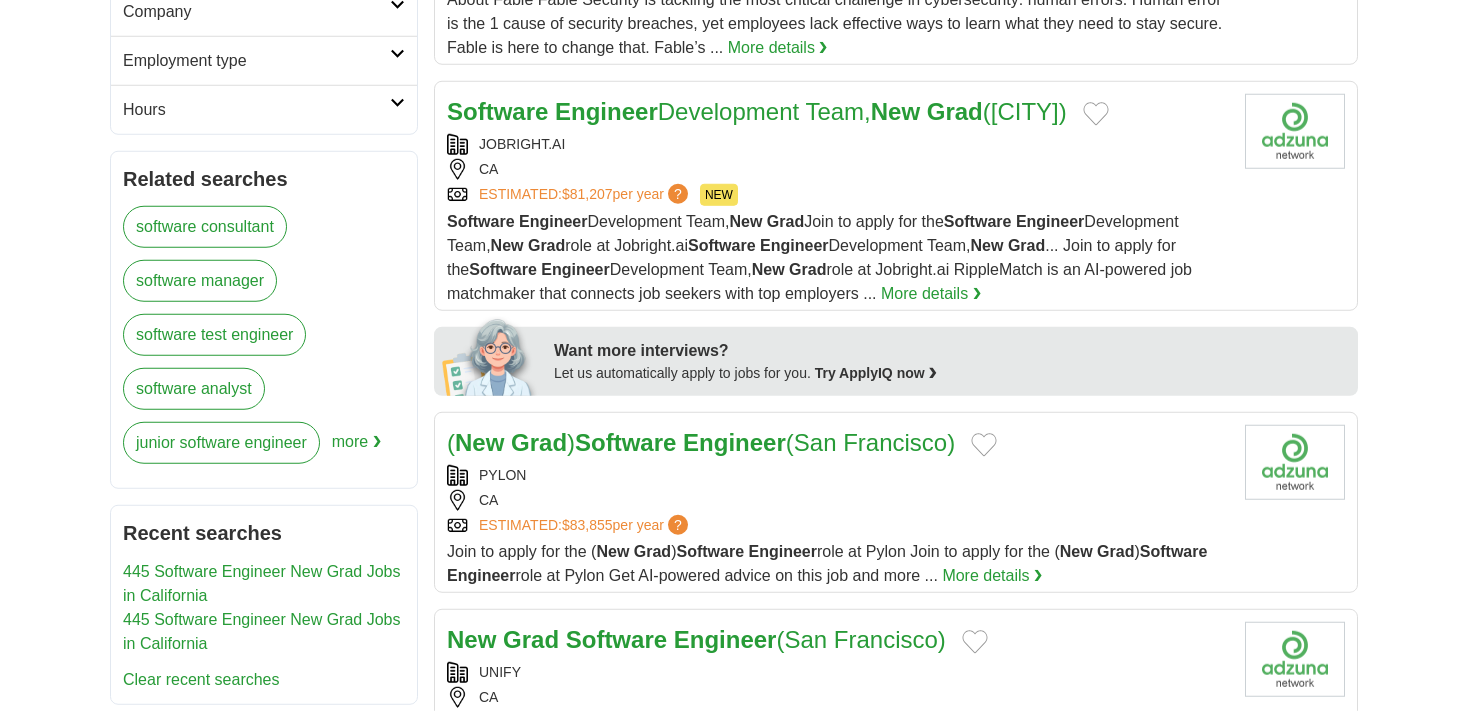 click on "ESTIMATED:
$81,207
per year
?
NEW" at bounding box center (838, 195) 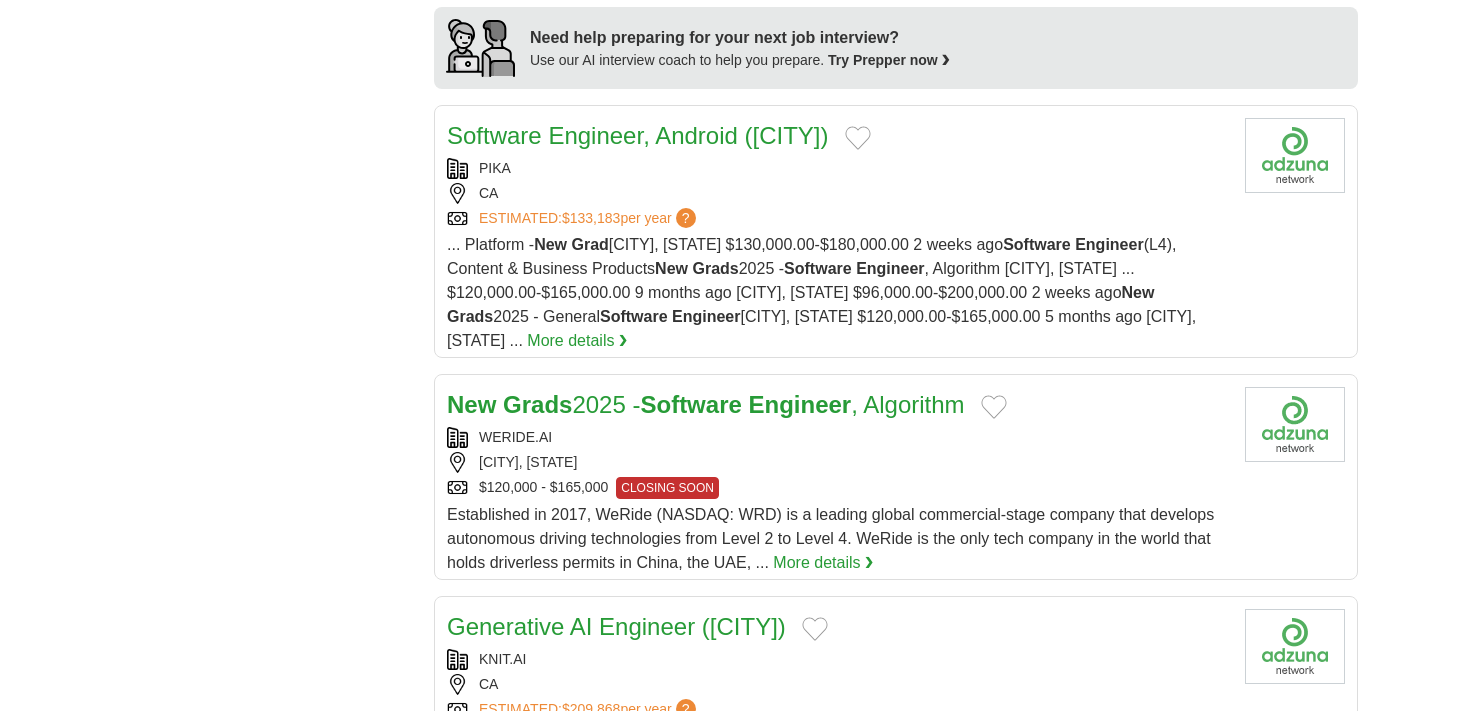 scroll, scrollTop: 1718, scrollLeft: 0, axis: vertical 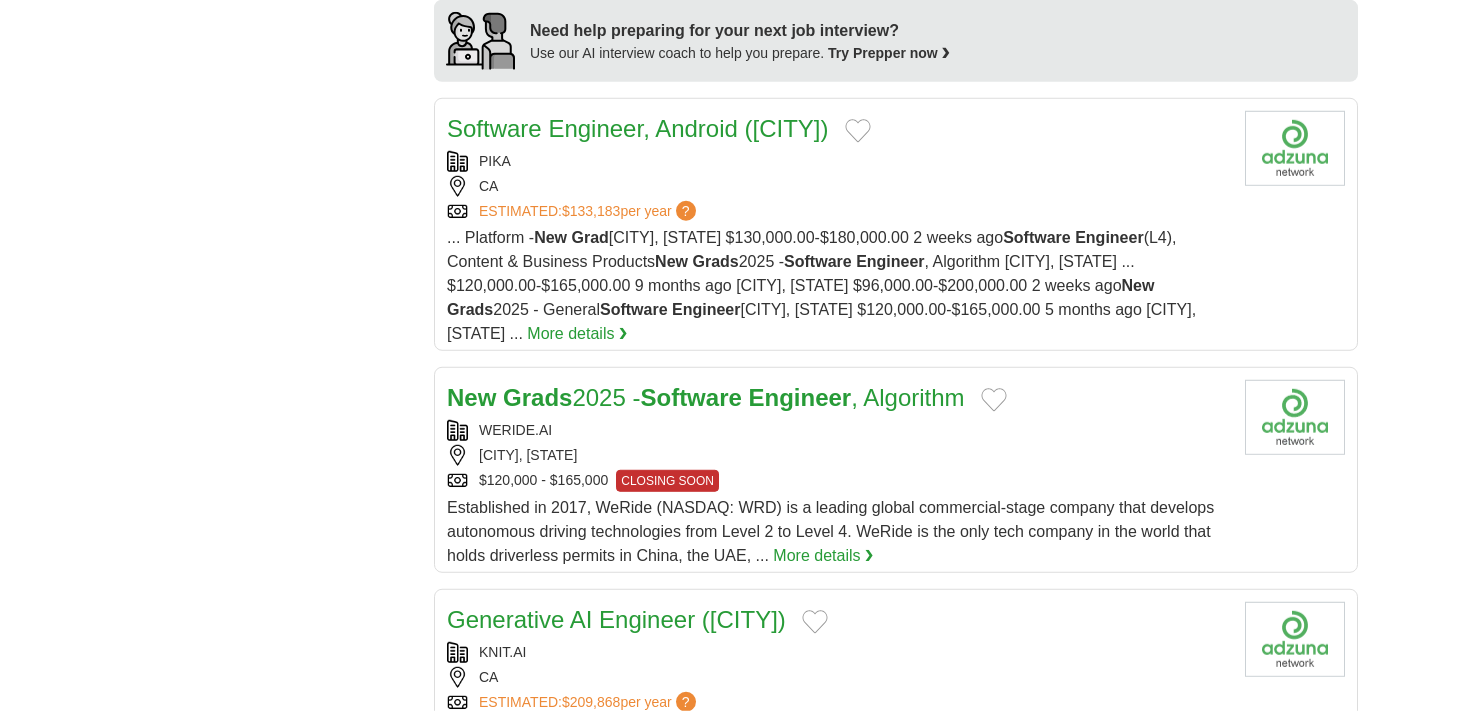click on "WERIDE.AI
SAN JOSE, CALIFORNIA
$120,000 - $165,000
CLOSING SOON" at bounding box center [838, 456] 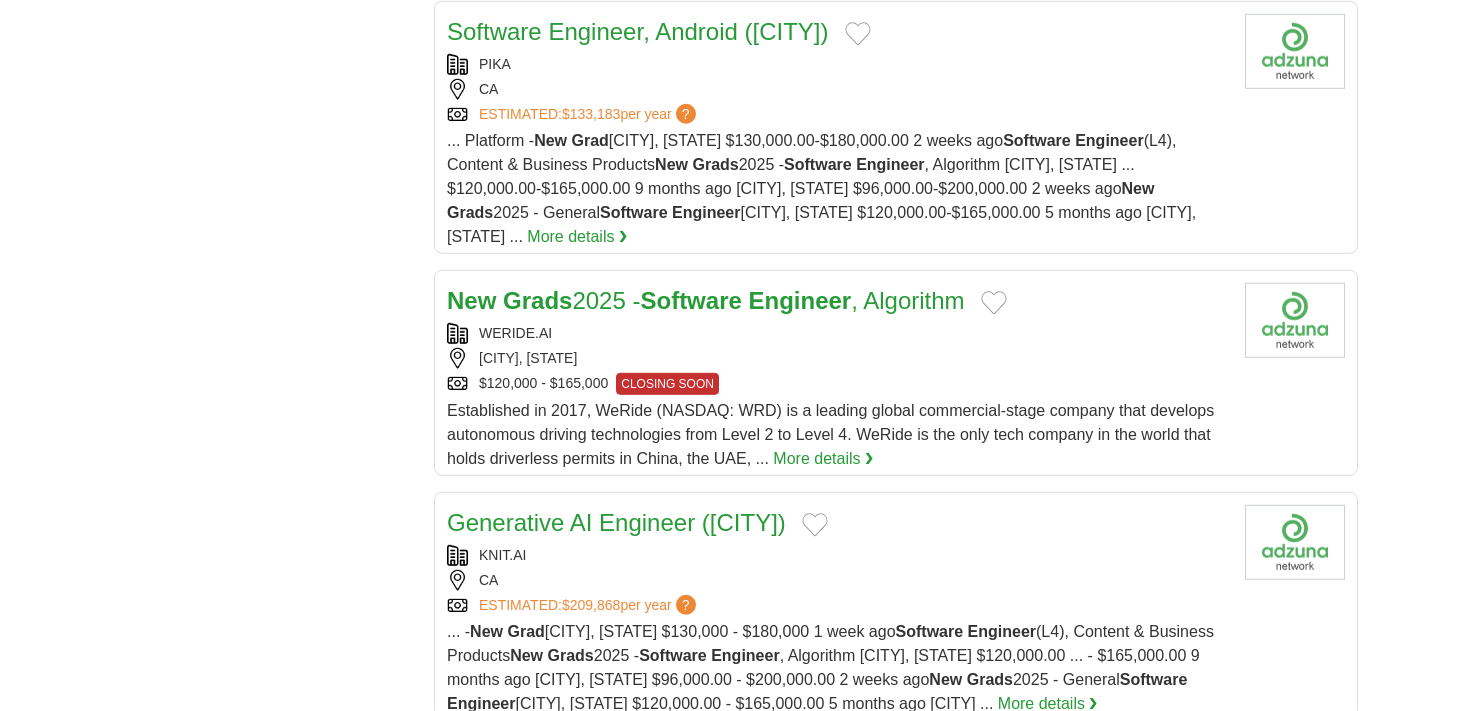 scroll, scrollTop: 1848, scrollLeft: 0, axis: vertical 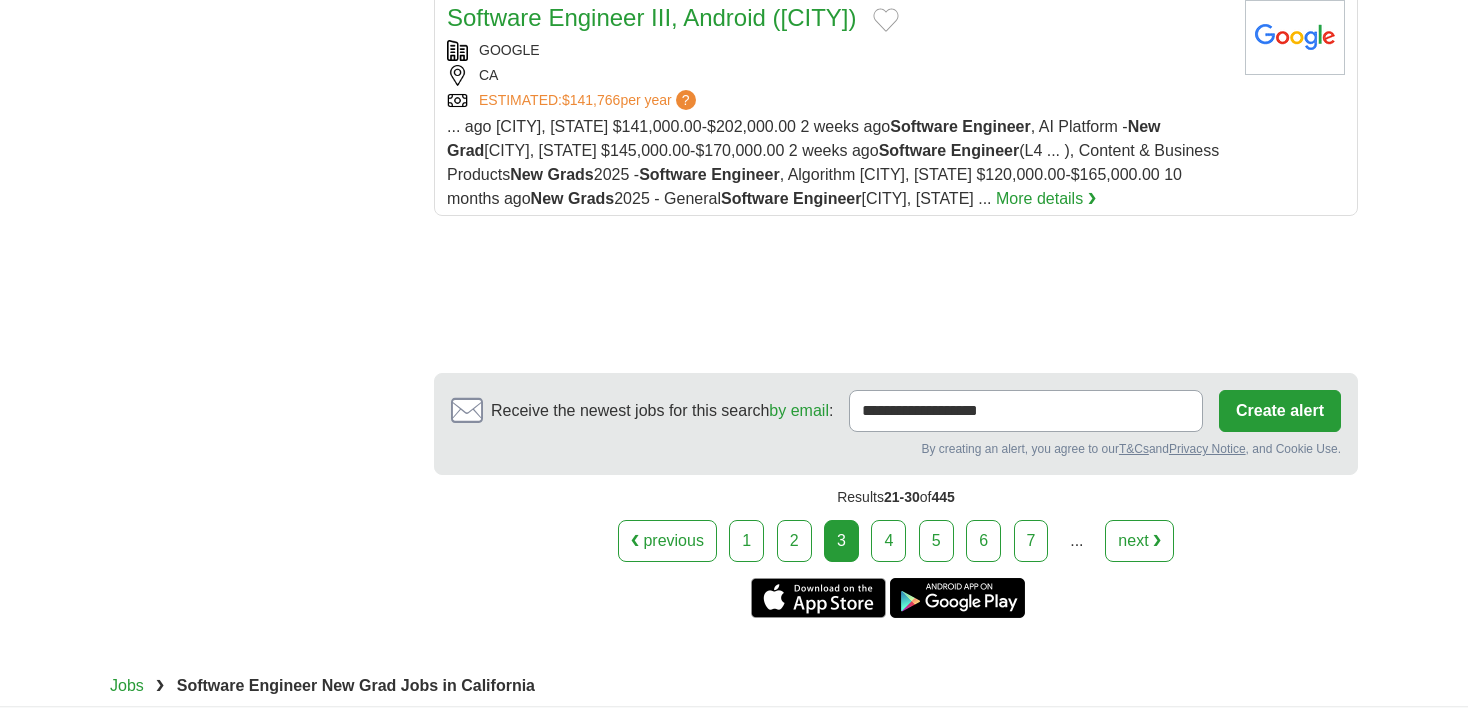 click on "4" at bounding box center [888, 541] 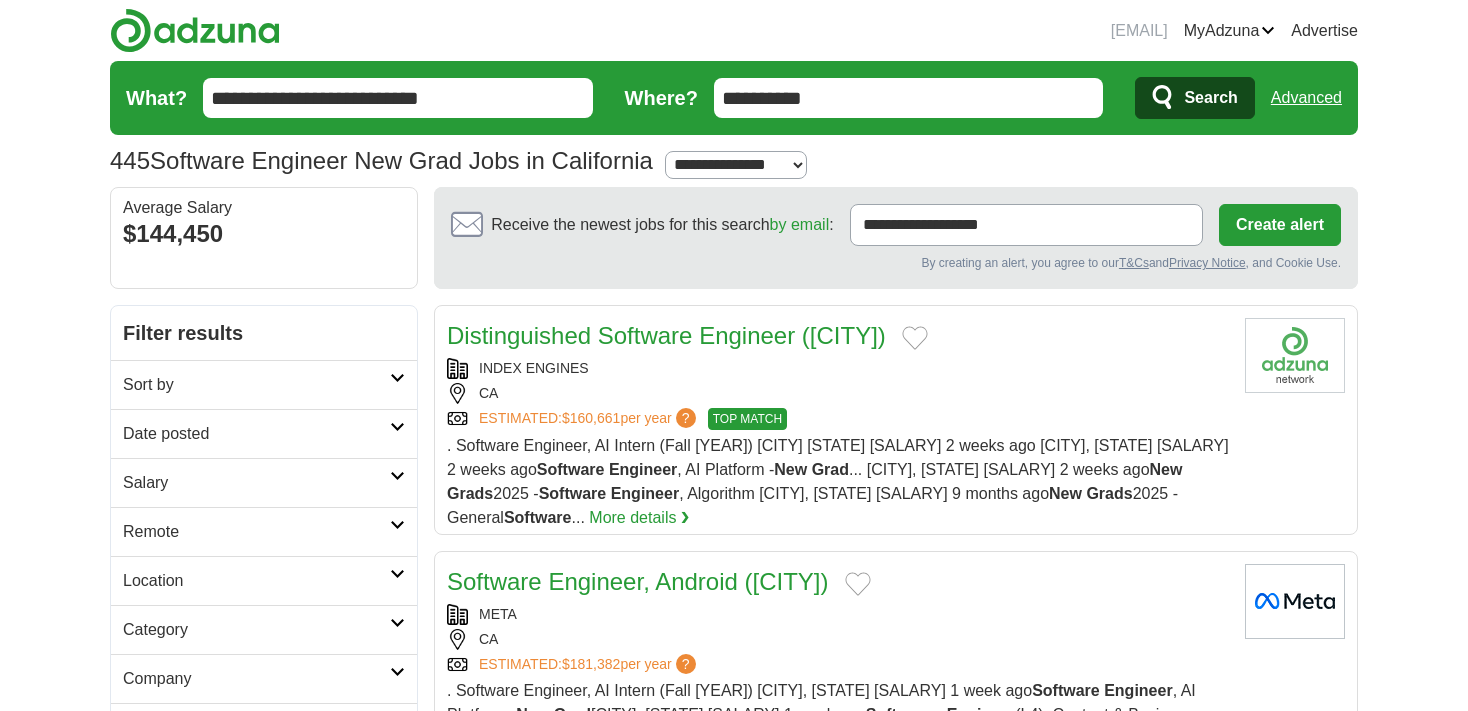 scroll, scrollTop: 0, scrollLeft: 0, axis: both 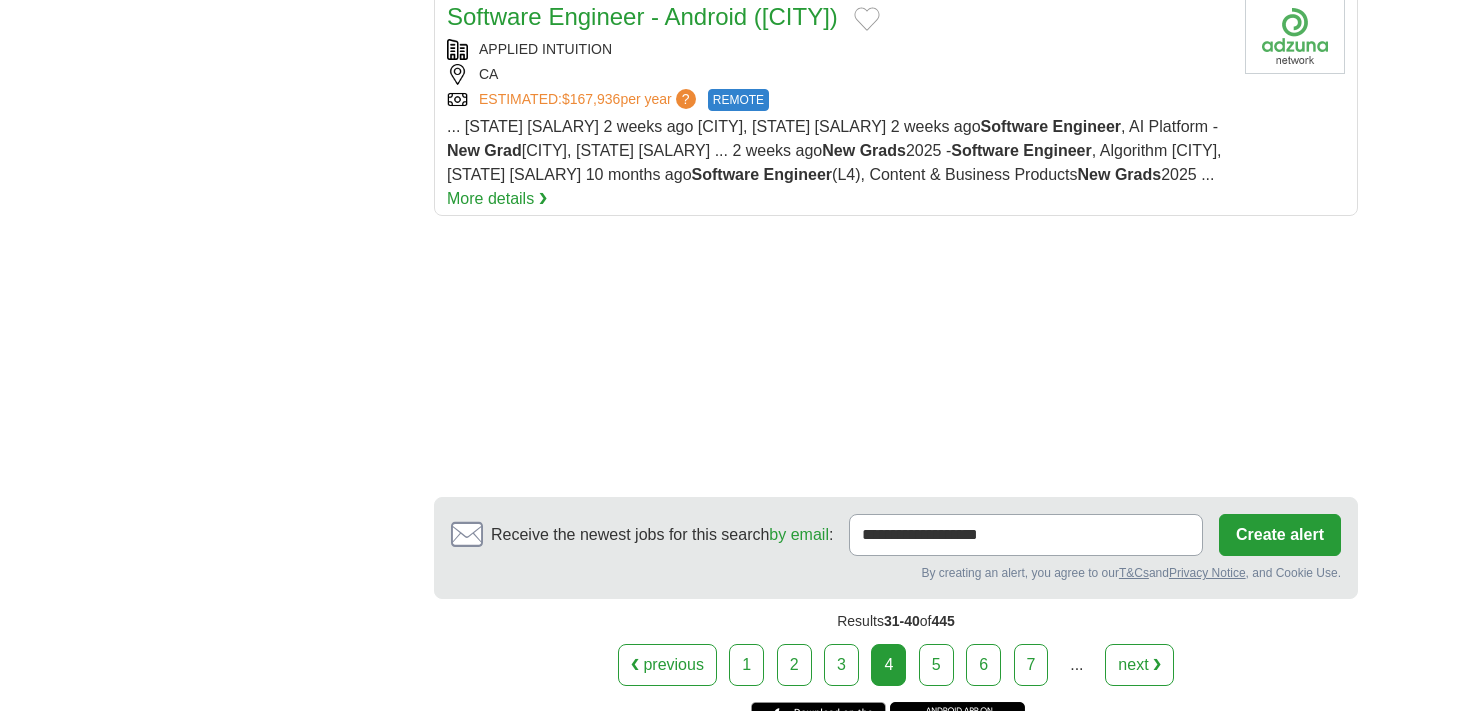 click on "5" at bounding box center [936, 665] 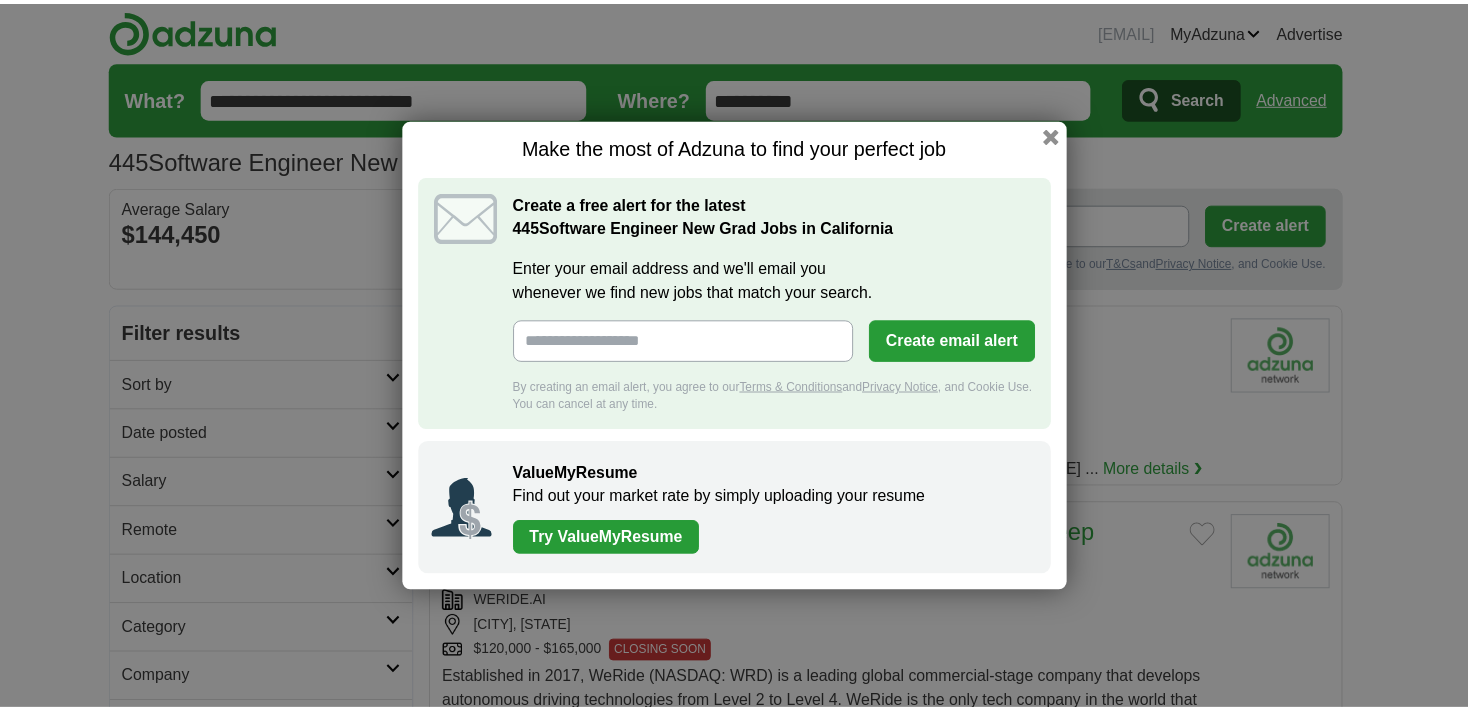 scroll, scrollTop: 0, scrollLeft: 0, axis: both 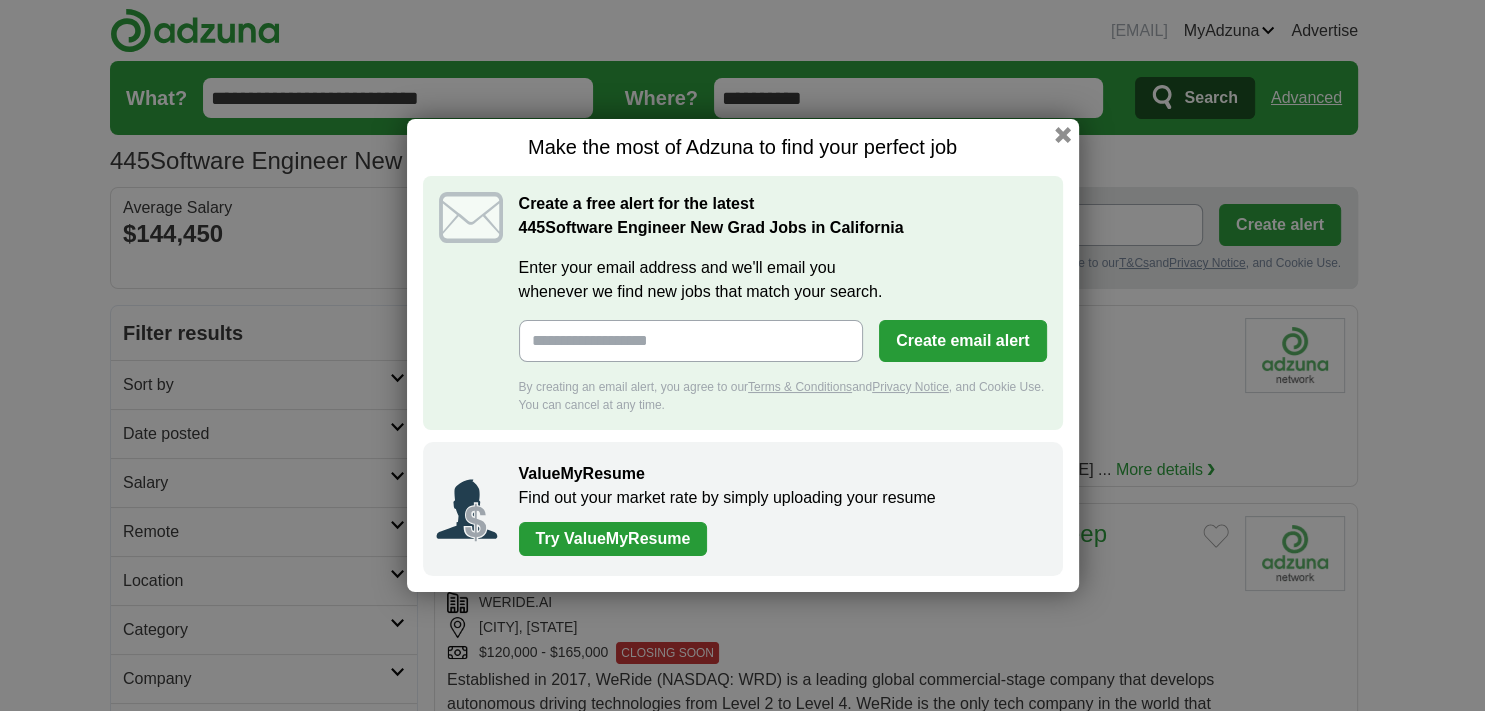 click on "Enter your email address and we'll email you whenever we find new jobs that match your search." at bounding box center [691, 341] 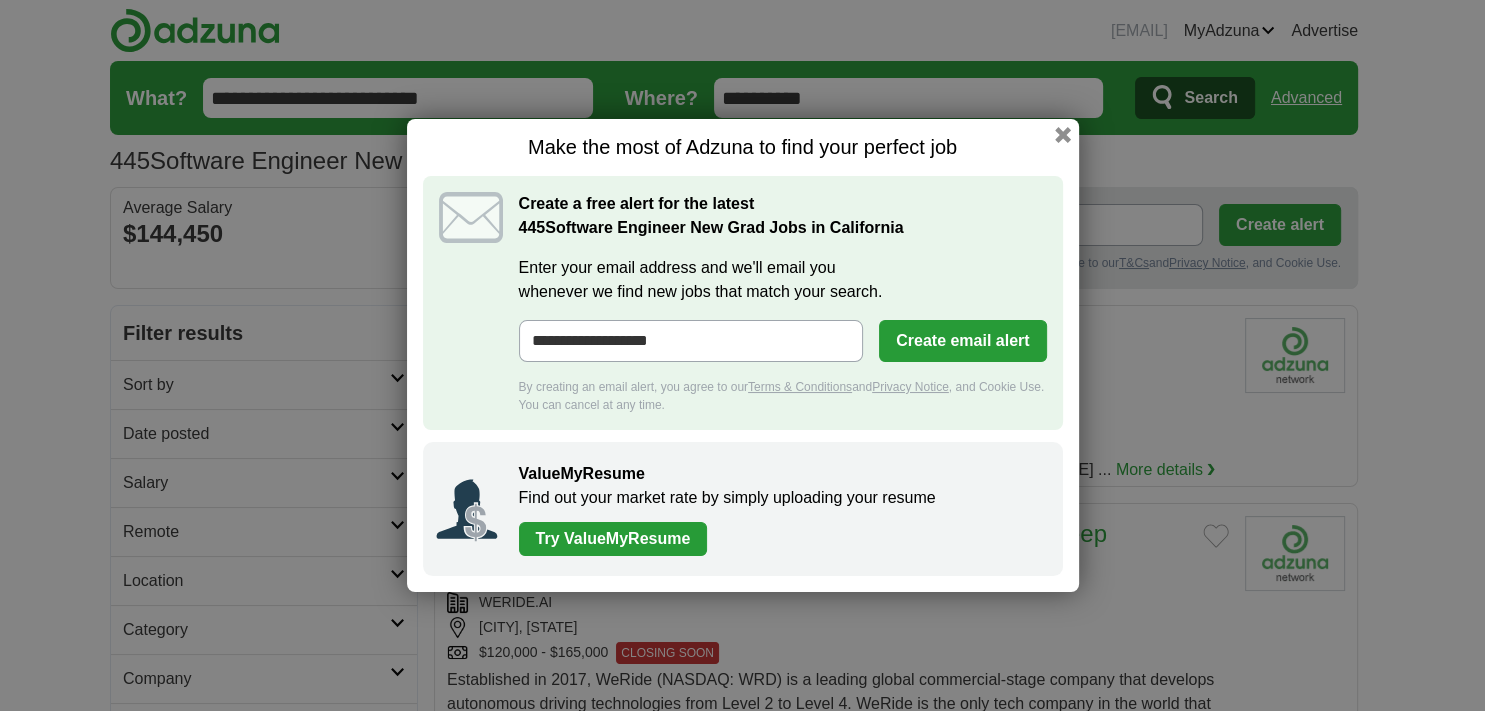 type on "**********" 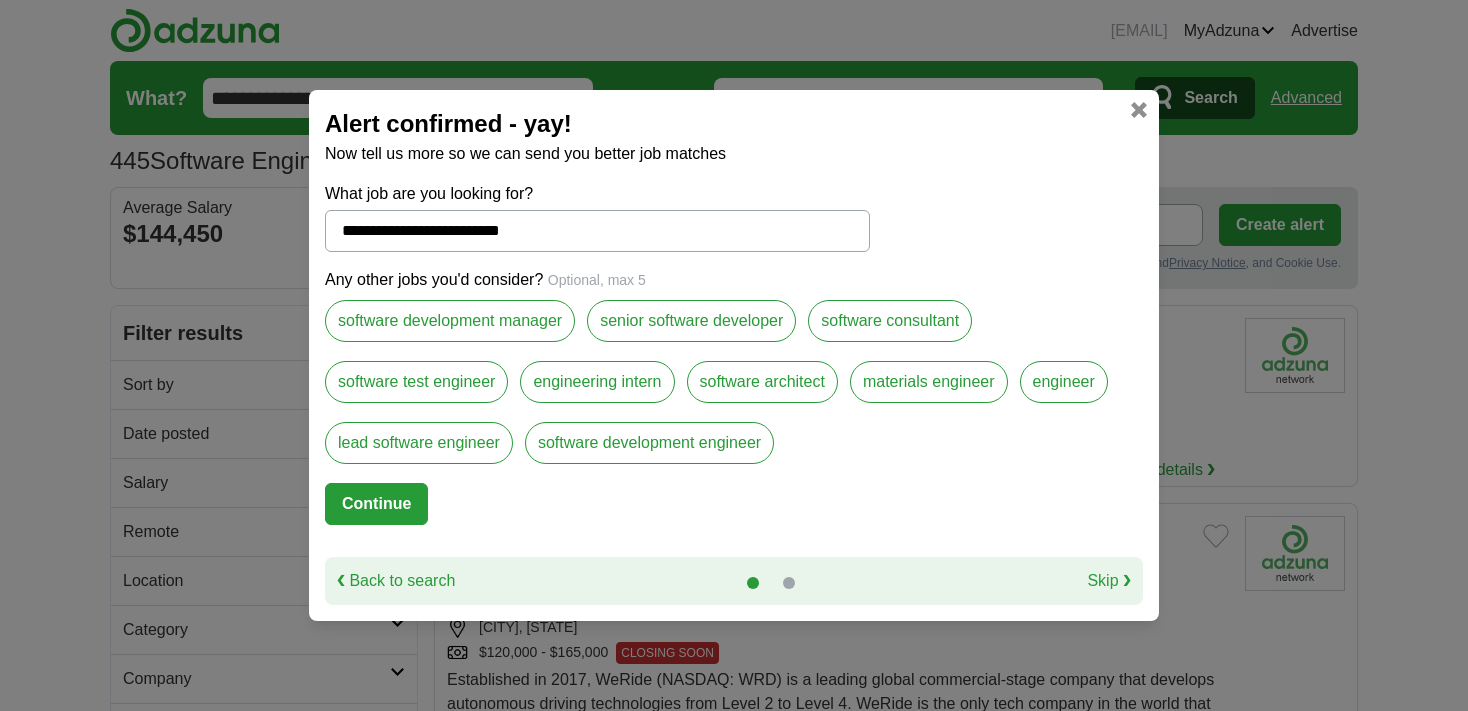 click on "engineering intern" at bounding box center [597, 382] 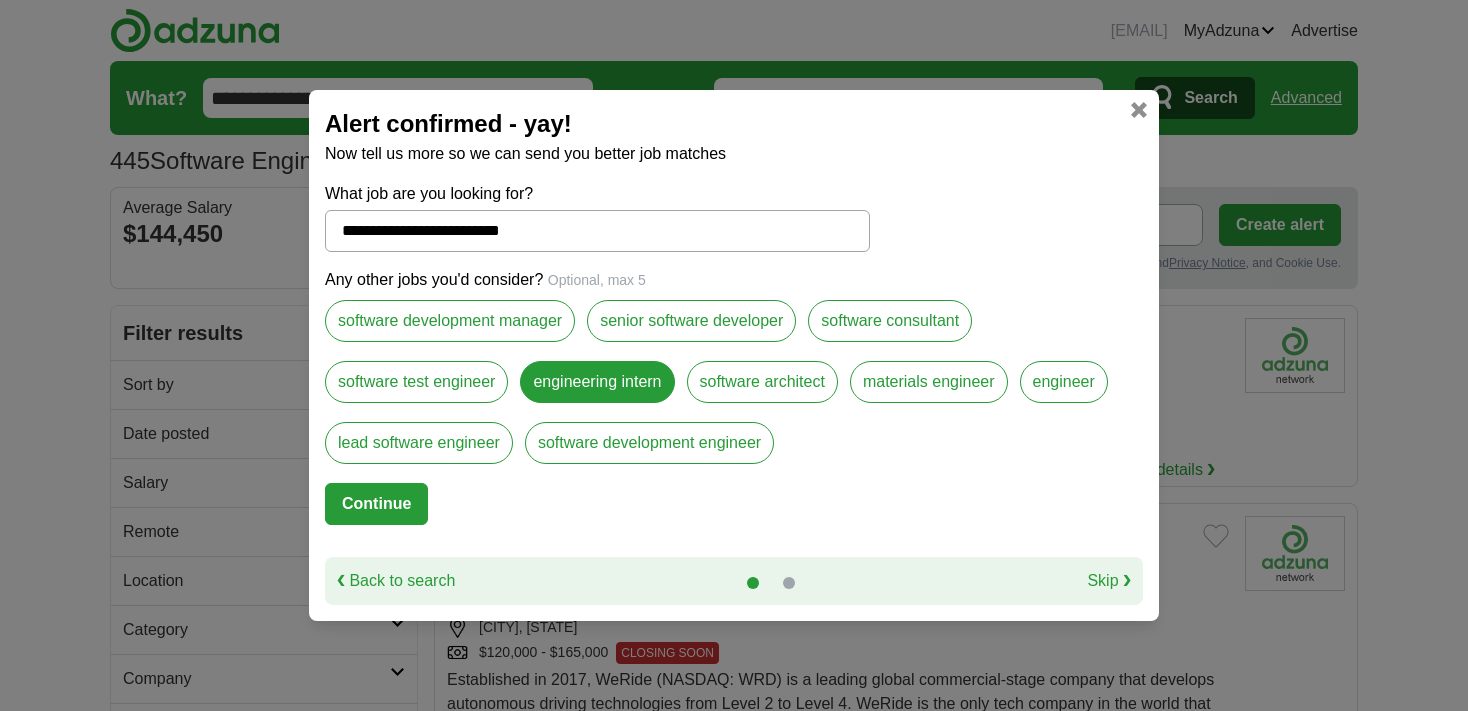 click on "software architect" at bounding box center [762, 382] 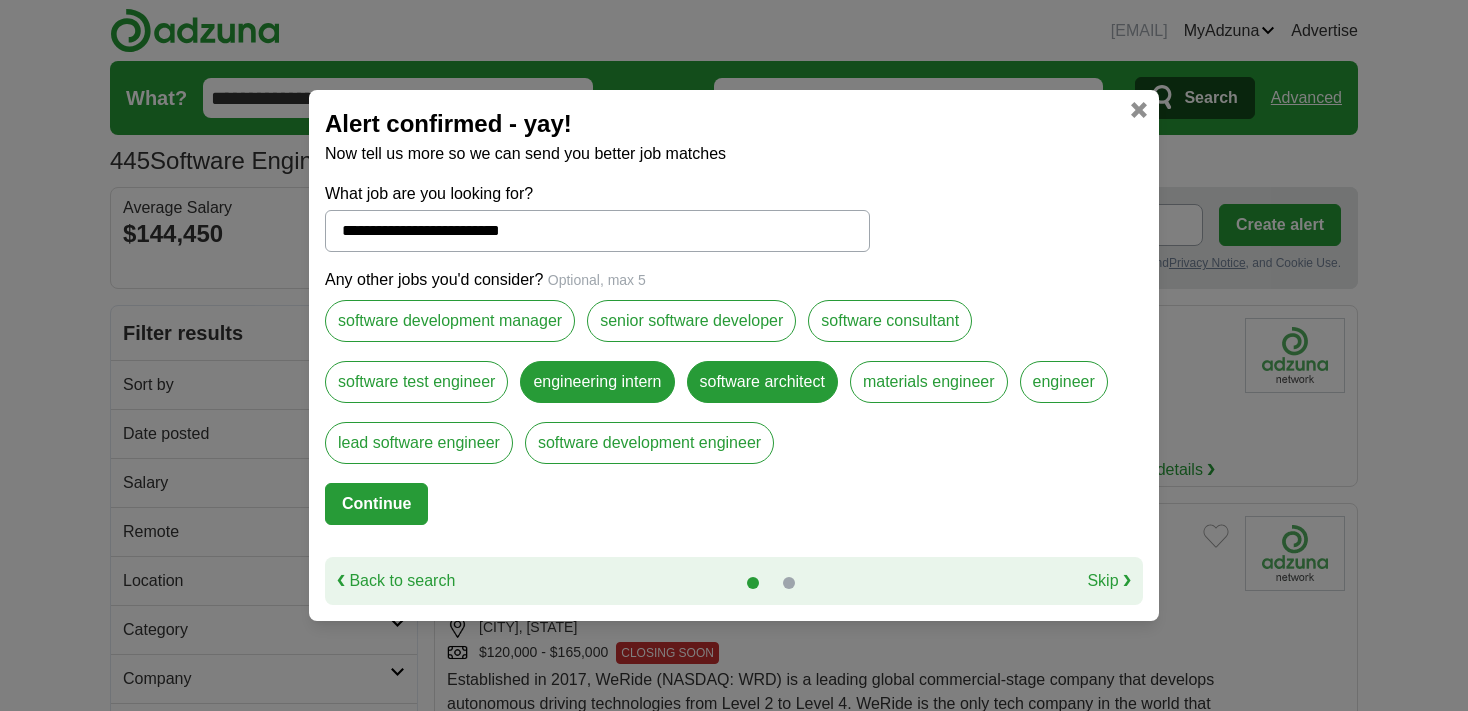 click on "software development engineer" at bounding box center [649, 443] 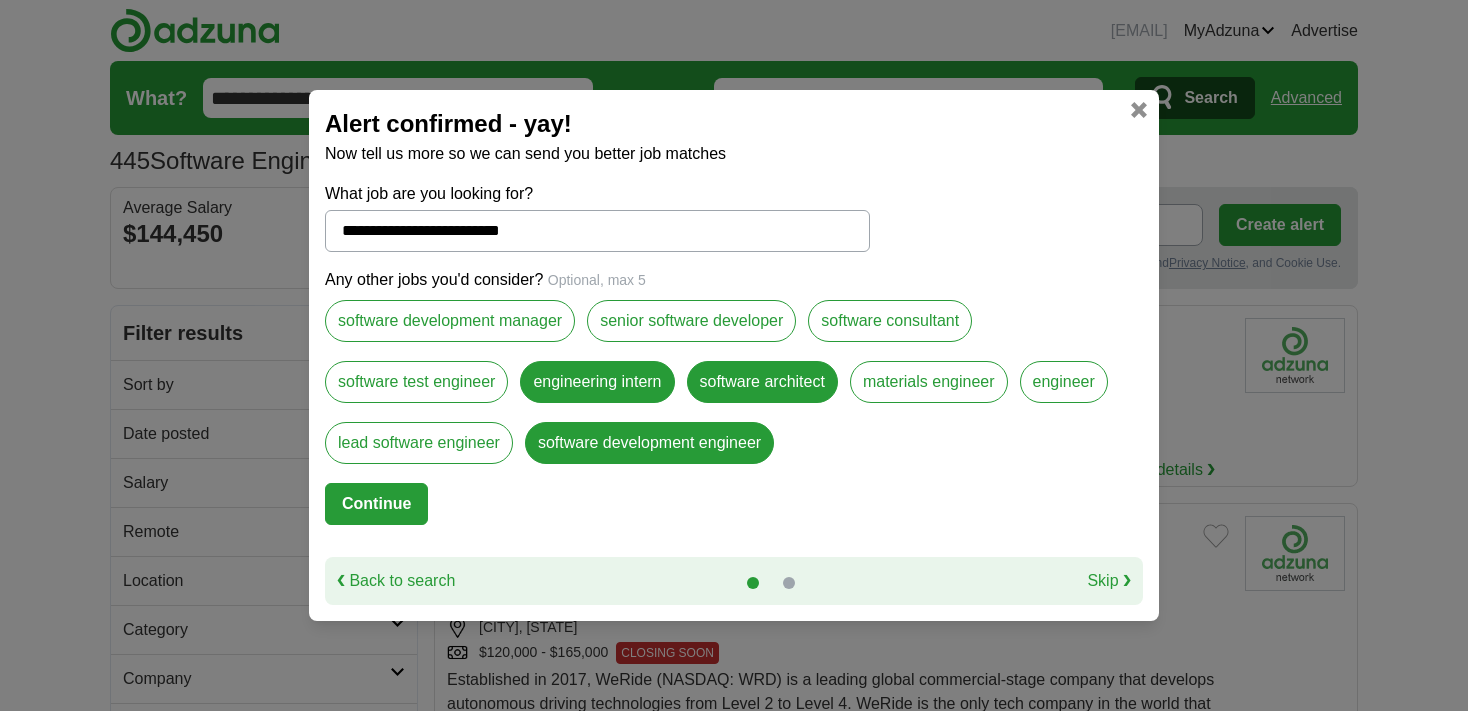 click on "software development manager" at bounding box center [450, 321] 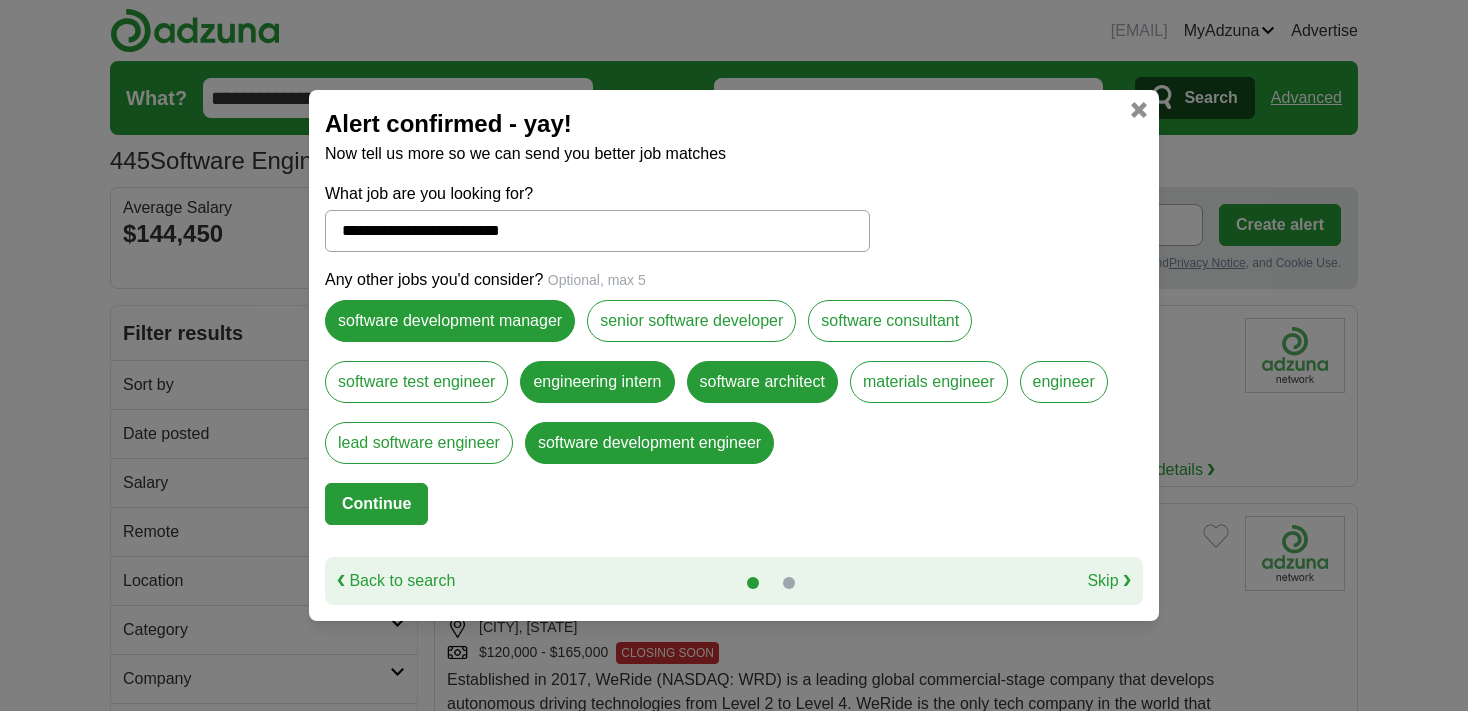 click on "software consultant" at bounding box center (890, 321) 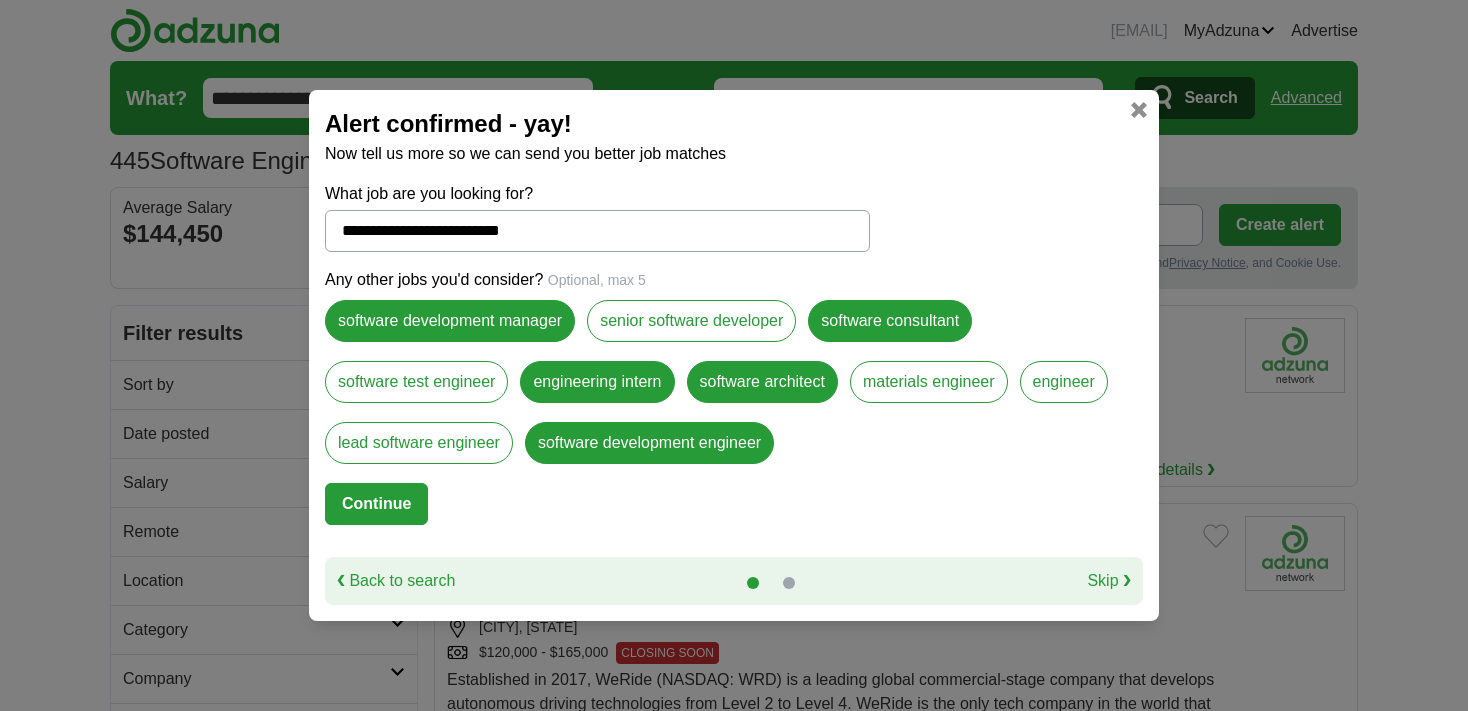 click on "Continue" at bounding box center (376, 504) 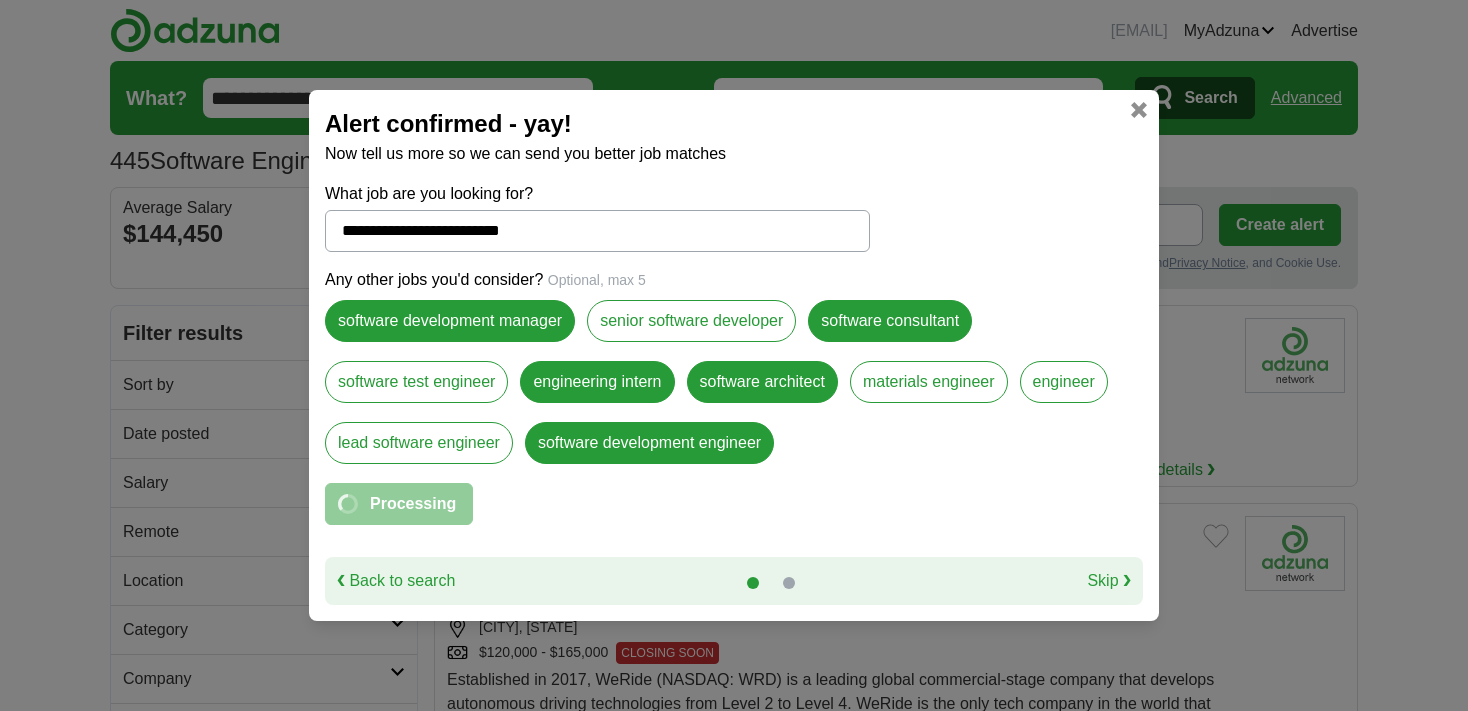 select on "*" 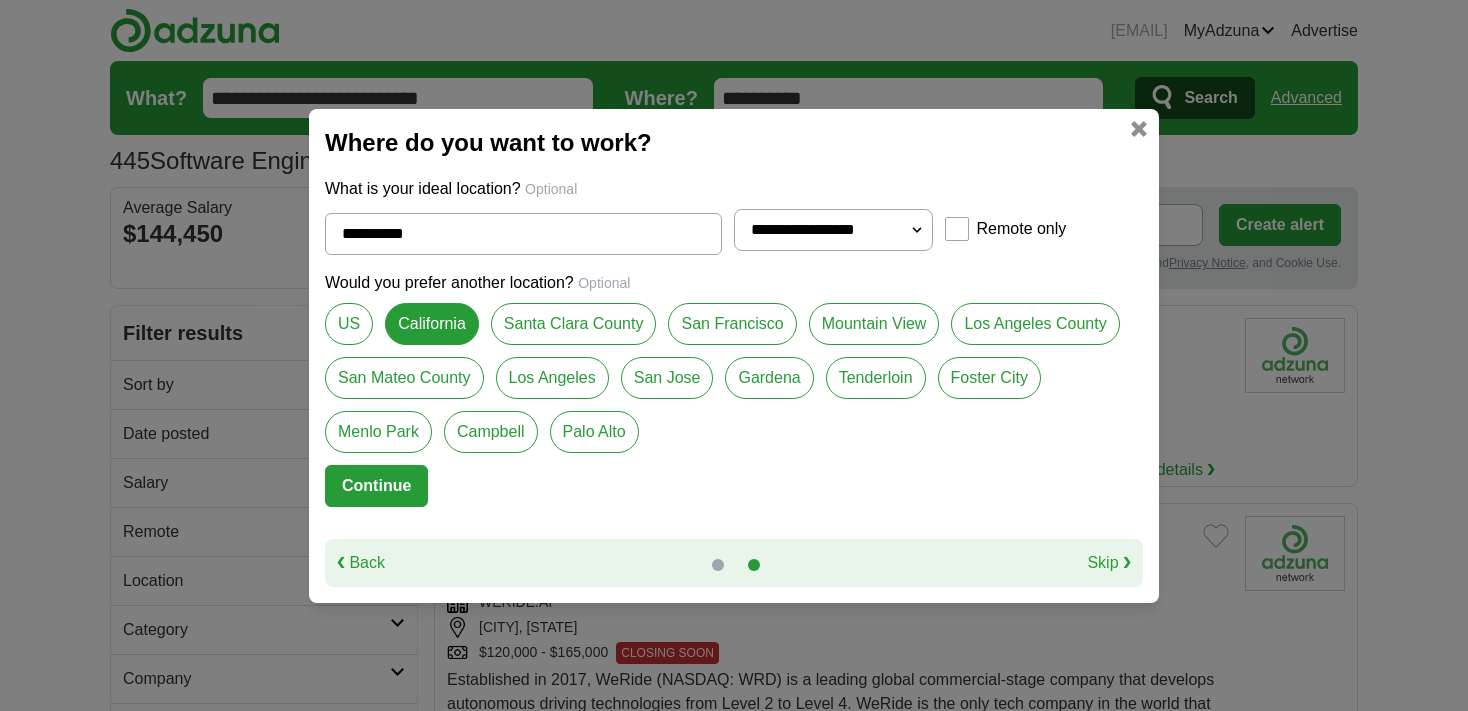 click on "San Francisco" at bounding box center [732, 324] 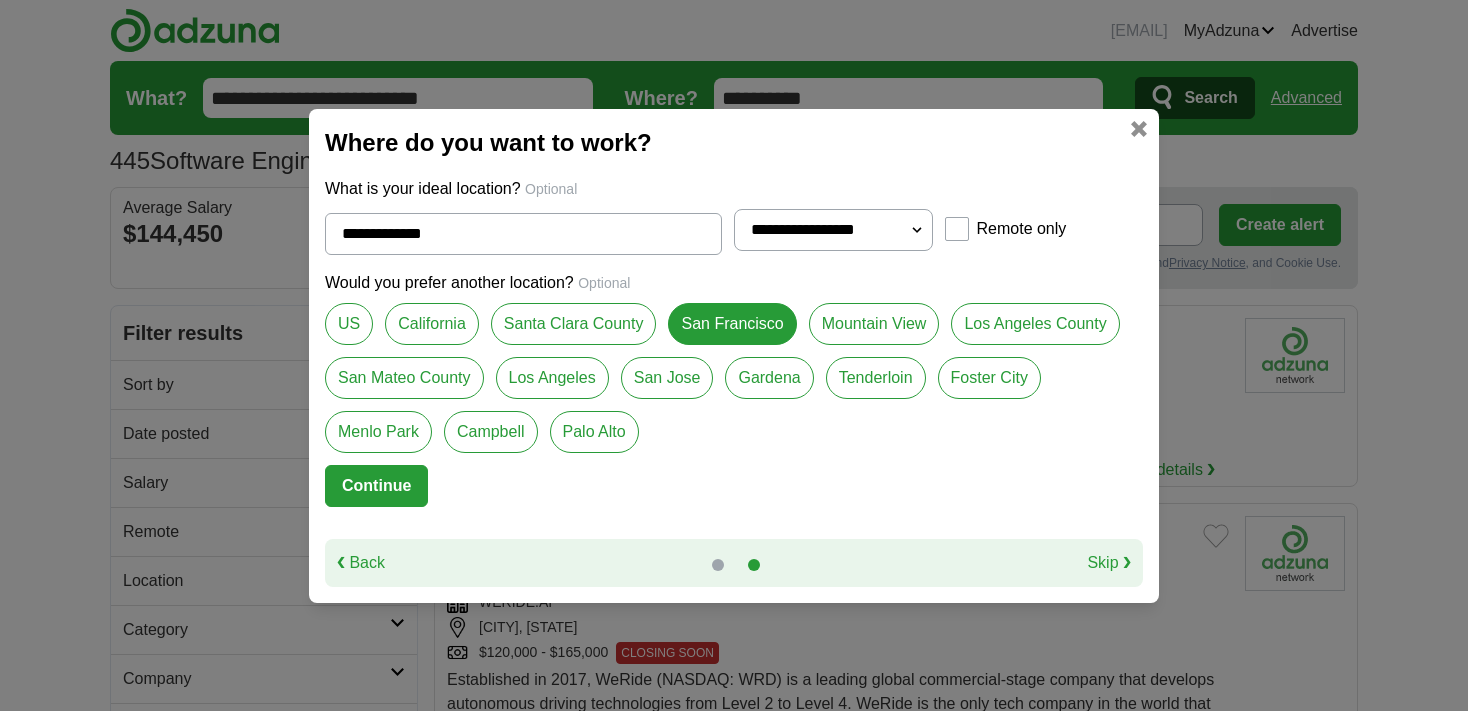 click on "US" at bounding box center (349, 324) 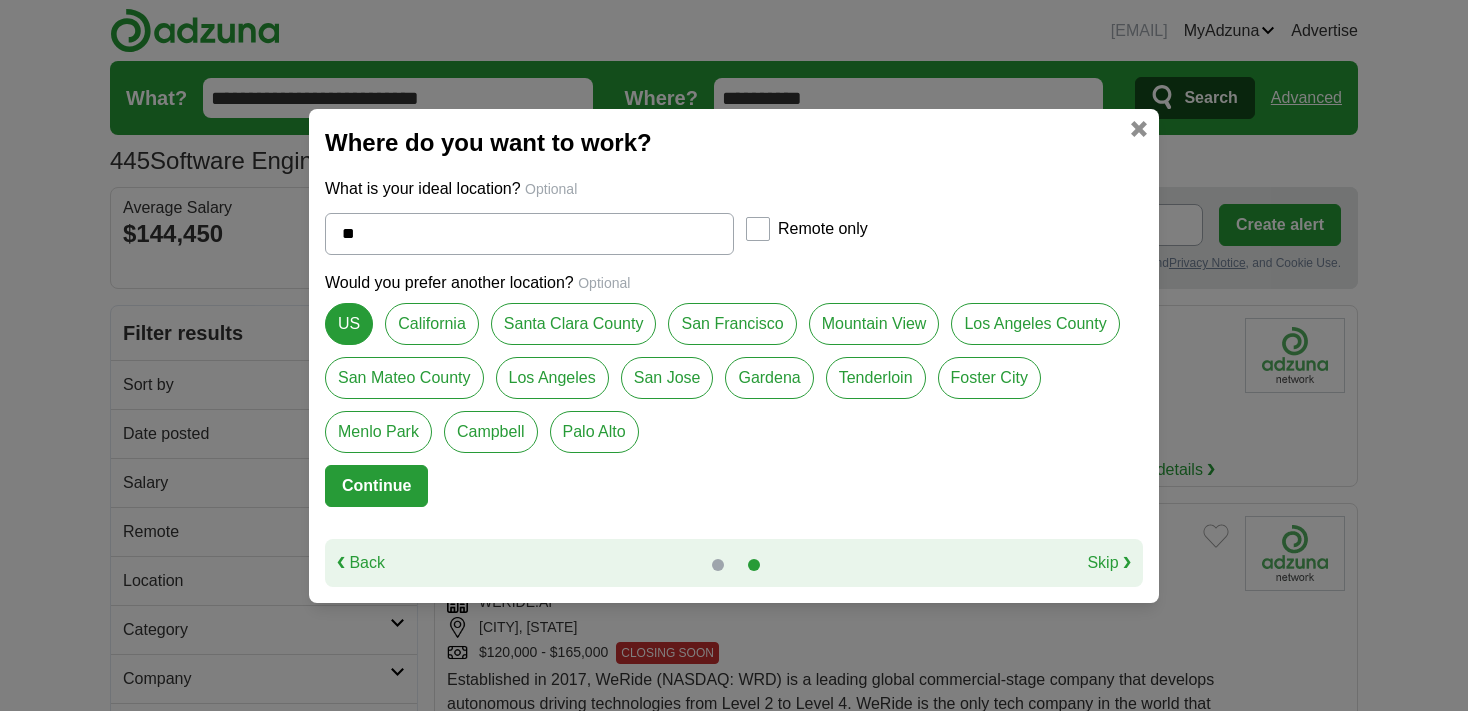click on "California" at bounding box center (432, 324) 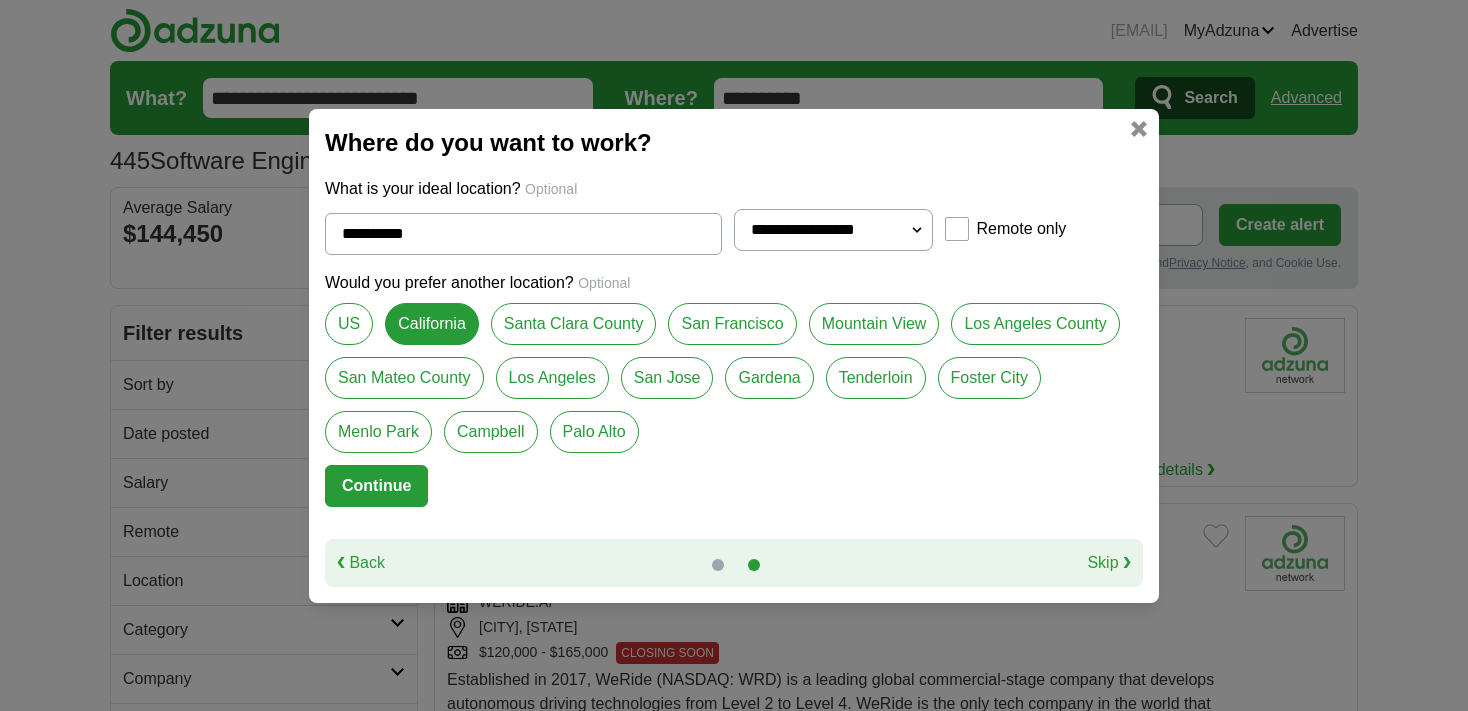 click on "US" at bounding box center [349, 324] 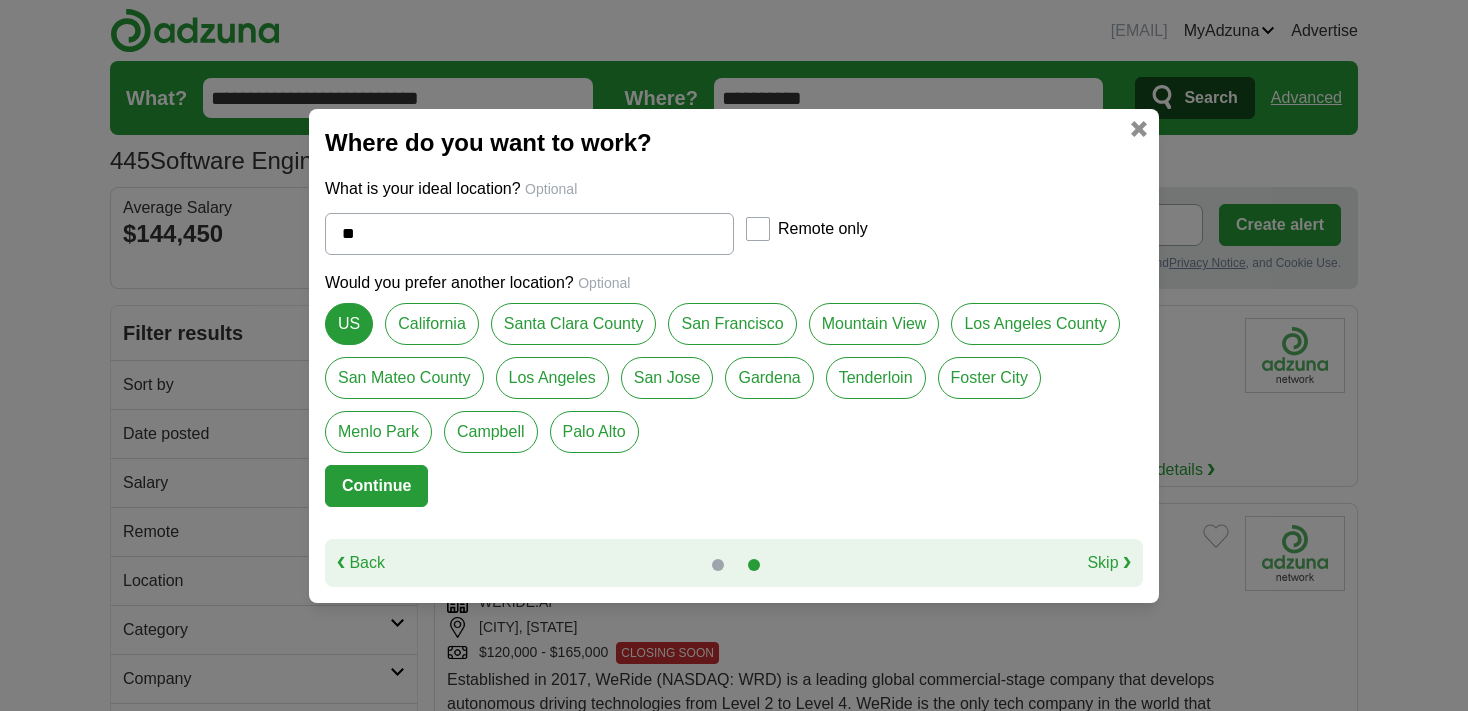 click on "Continue" at bounding box center [376, 486] 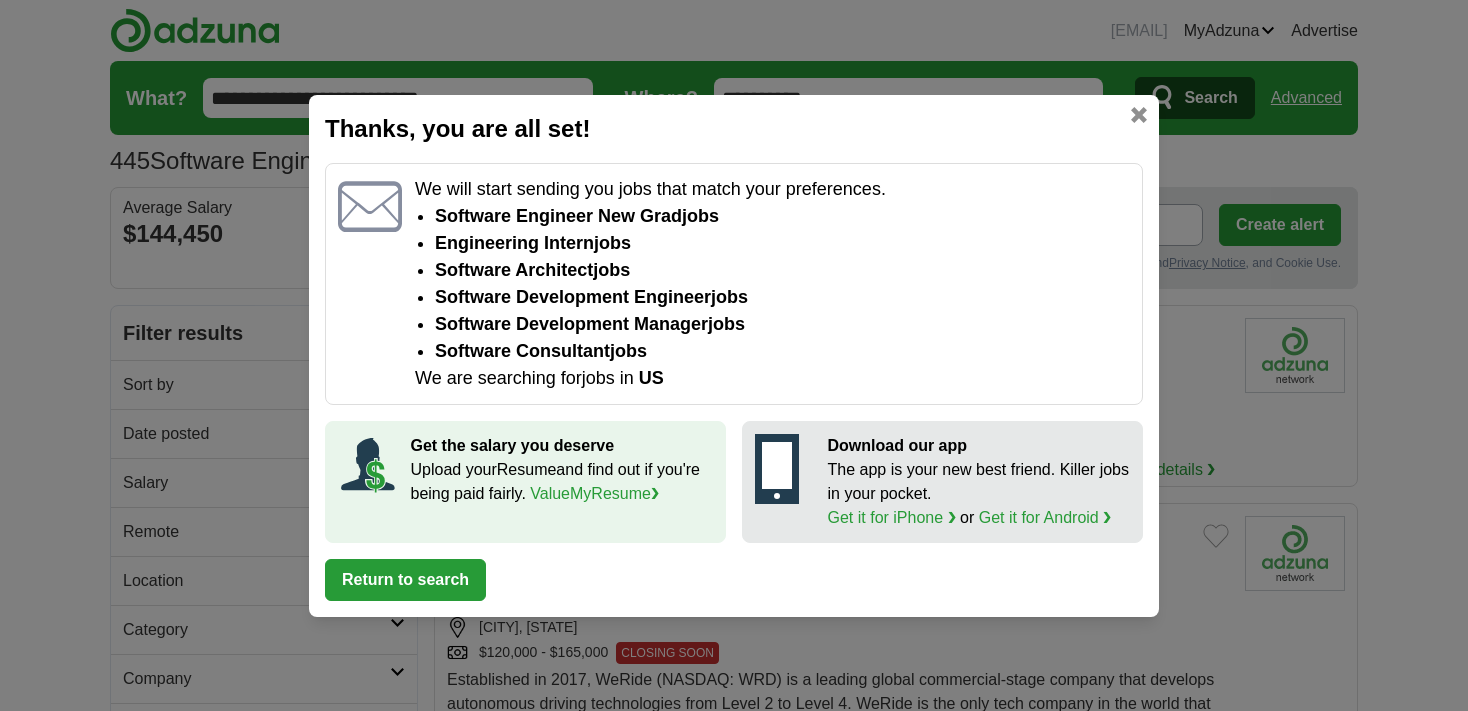click at bounding box center (1139, 115) 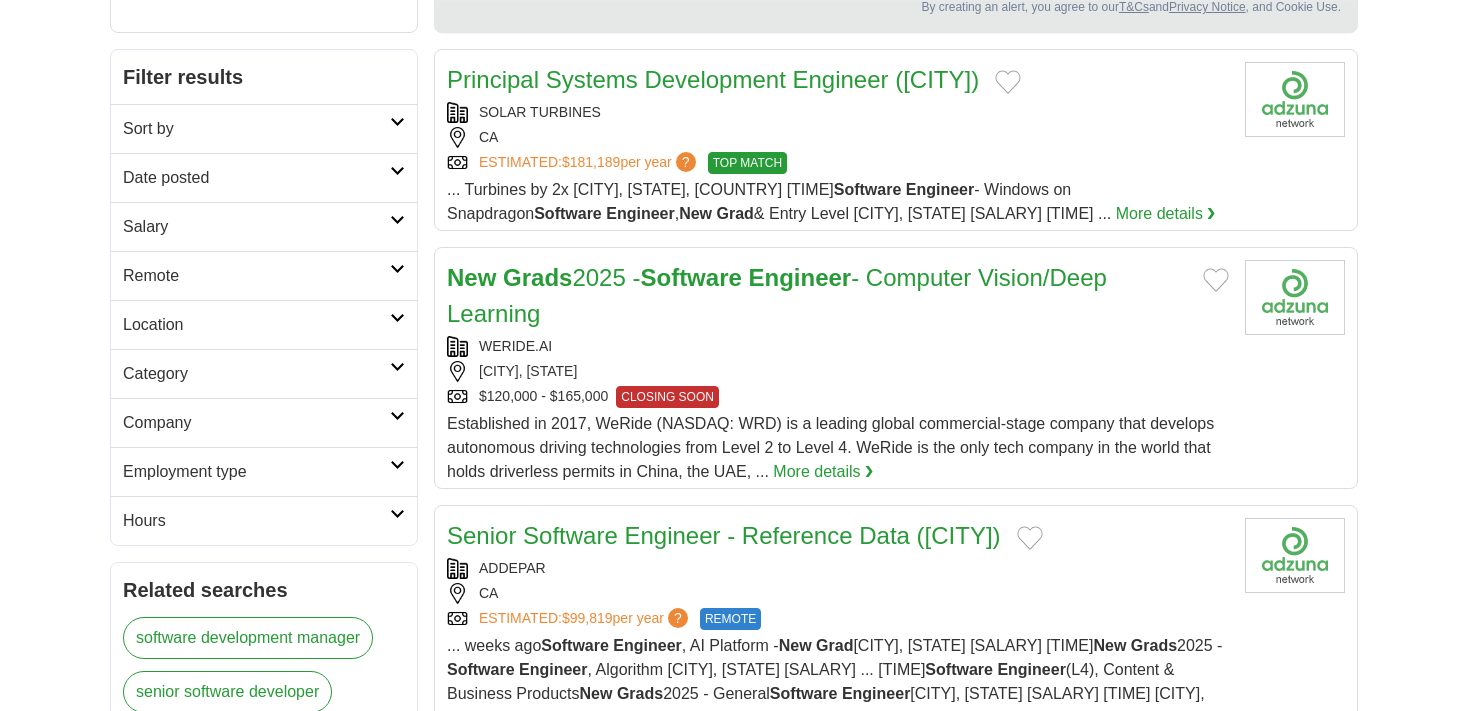scroll, scrollTop: 260, scrollLeft: 0, axis: vertical 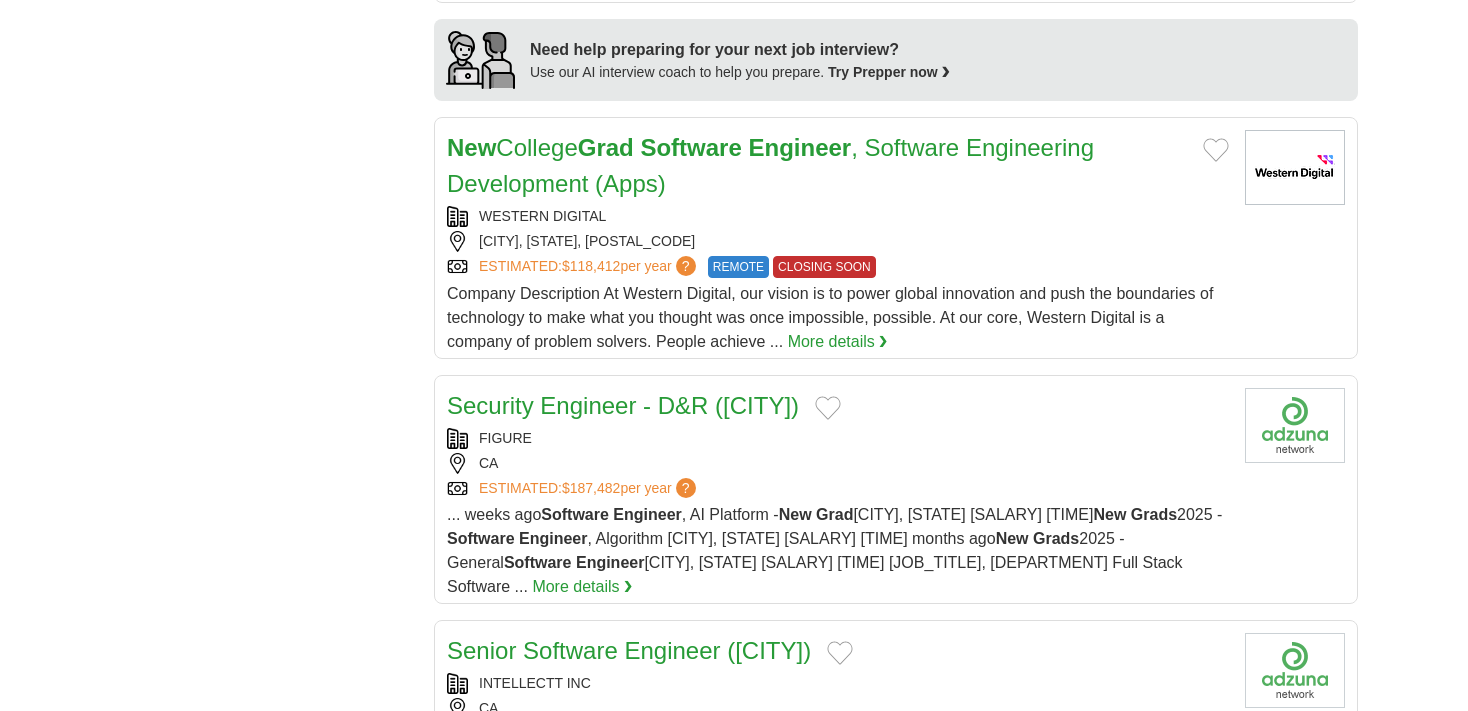 click on "WESTERN DIGITAL
[CITY], [STATE], [POSTAL_CODE]
ESTIMATED:
[SALARY]
per year
?
REMOTE CLOSING SOON" at bounding box center (838, 242) 